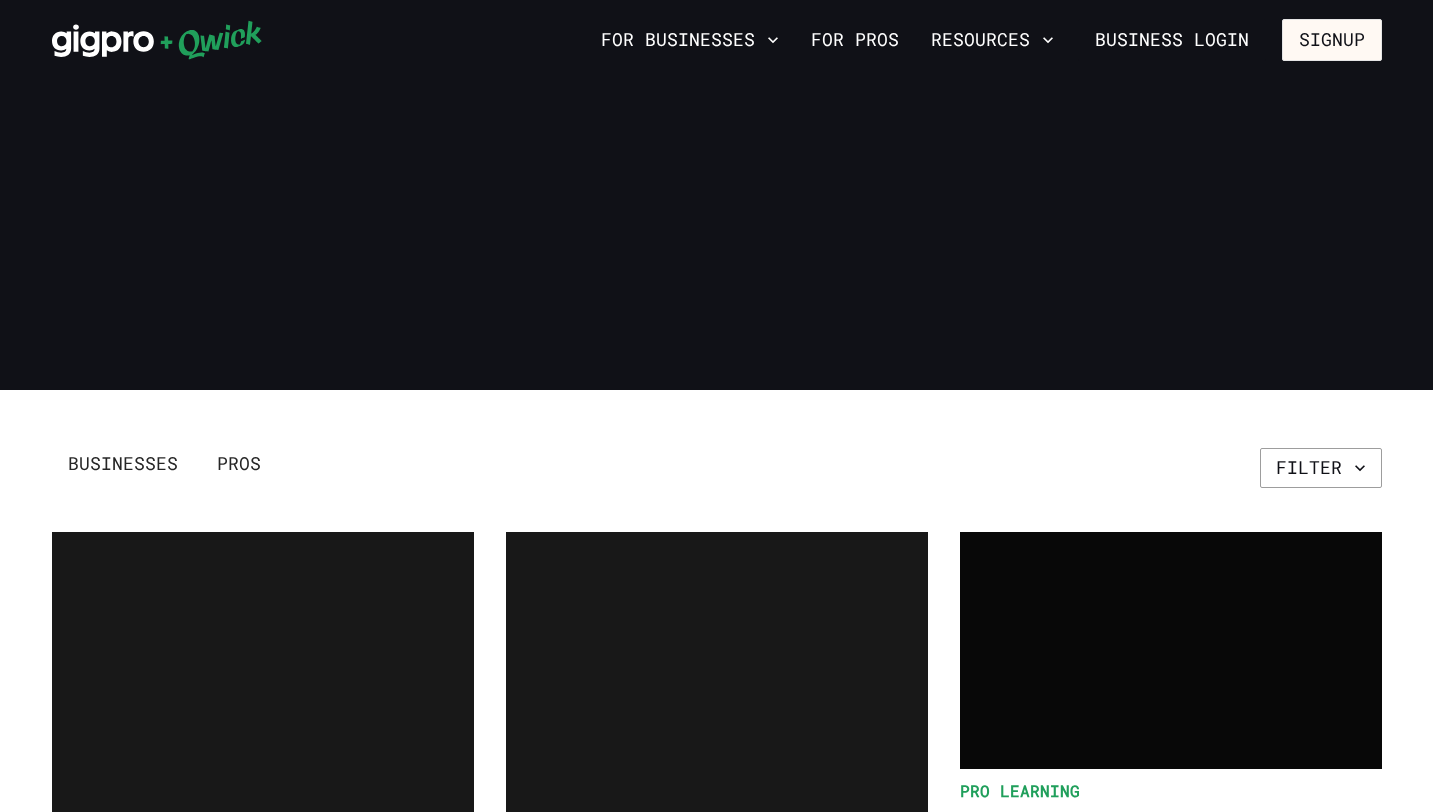 scroll, scrollTop: 0, scrollLeft: 0, axis: both 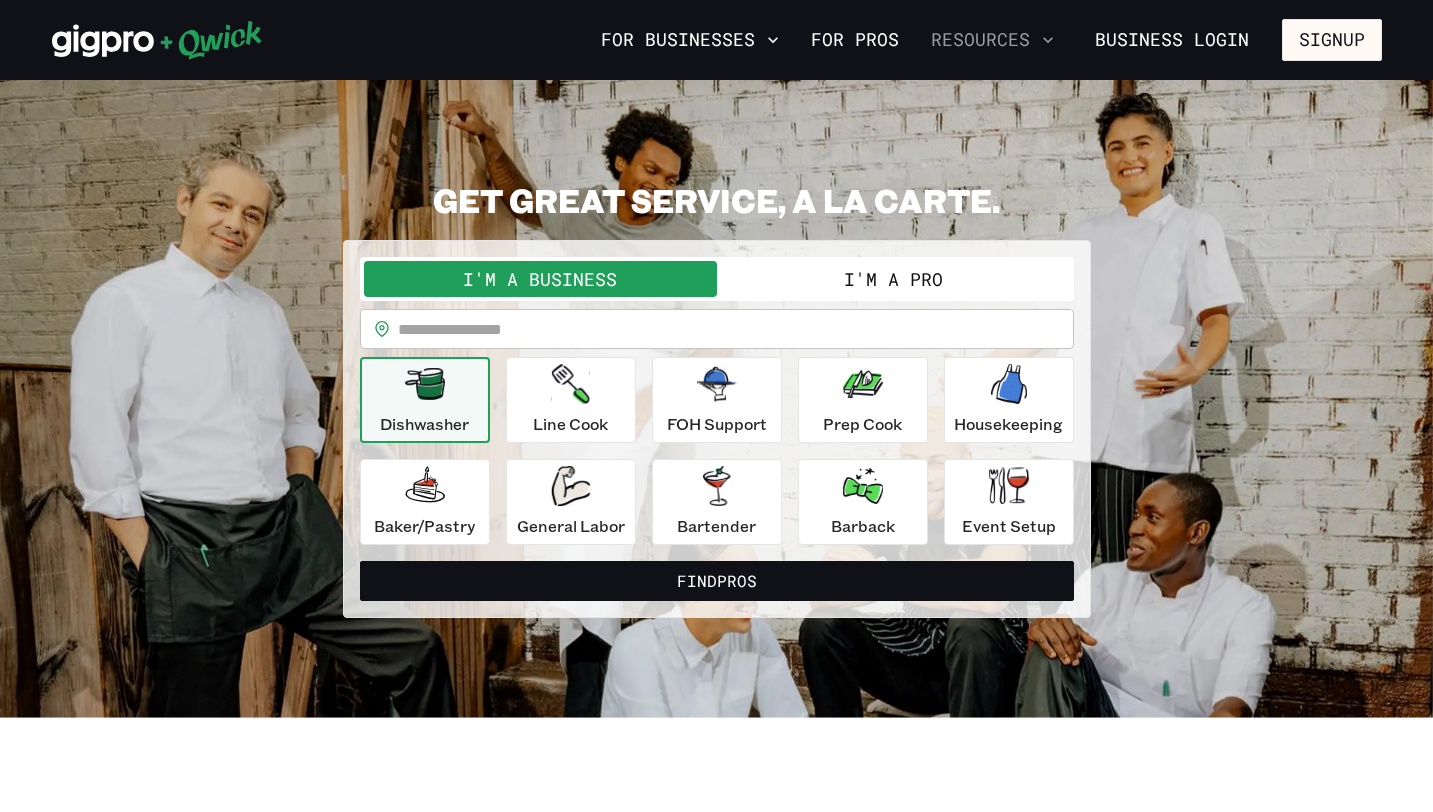 click on "Resources" at bounding box center [992, 40] 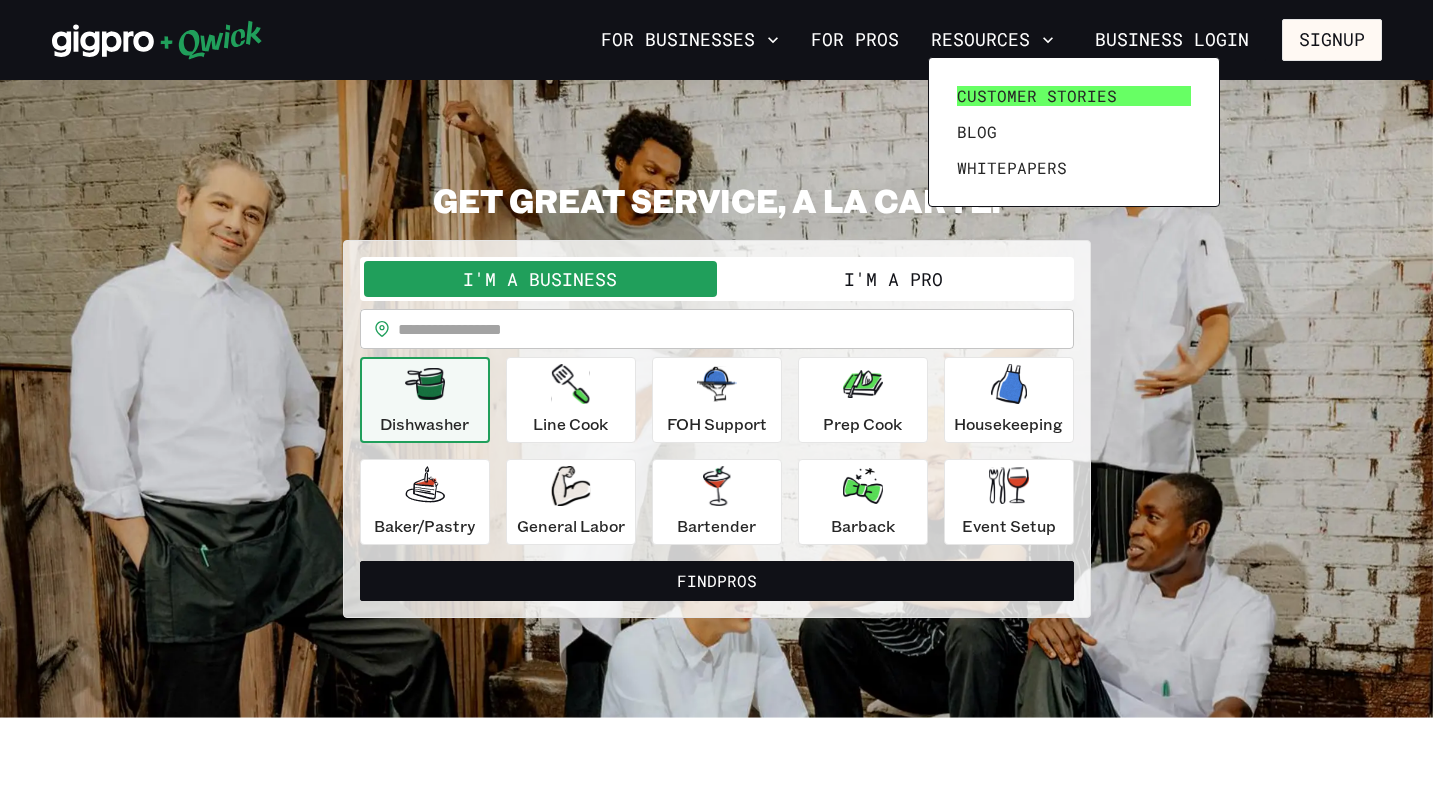 click on "Customer stories" at bounding box center (1074, 96) 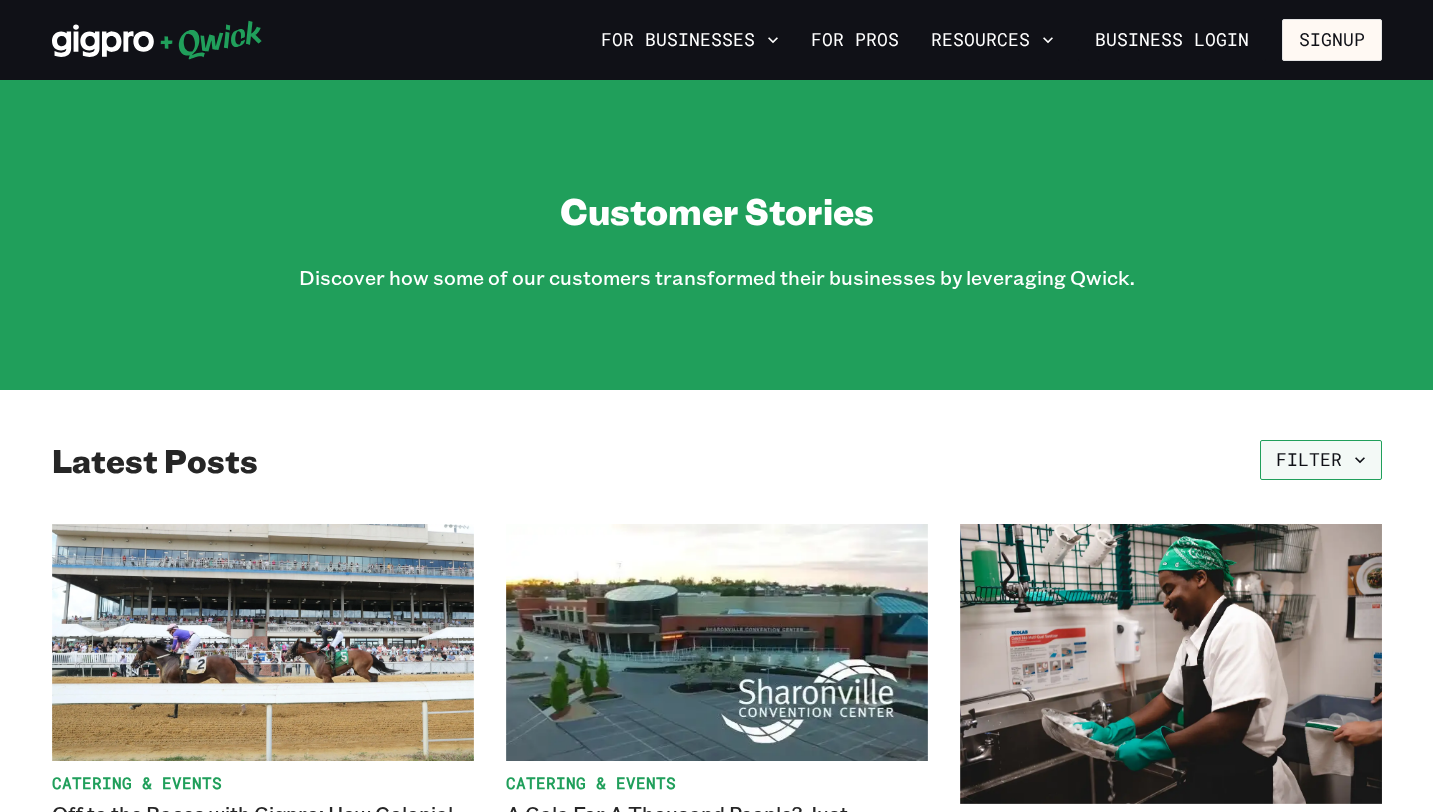 click on "Filter" at bounding box center [1321, 460] 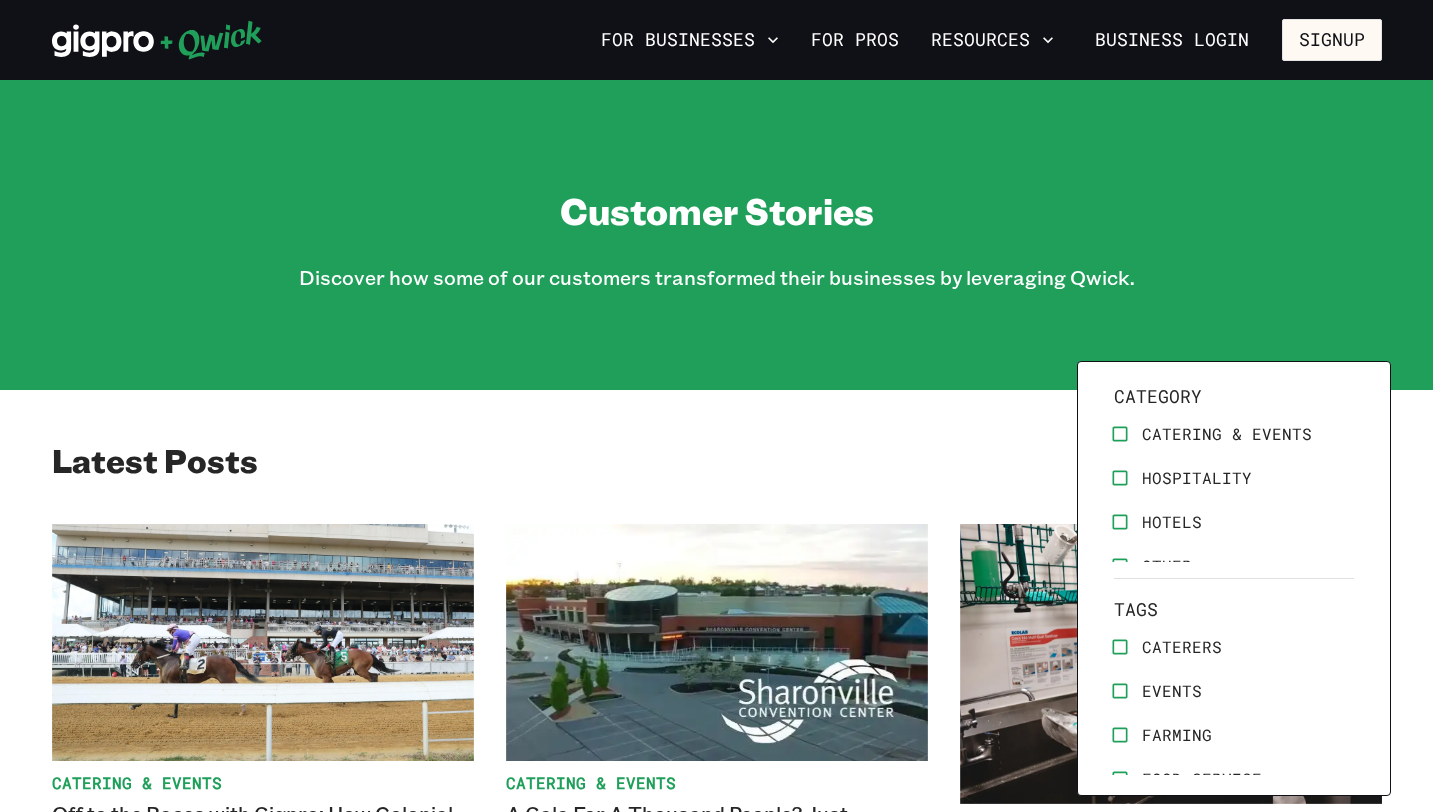 click at bounding box center (716, 406) 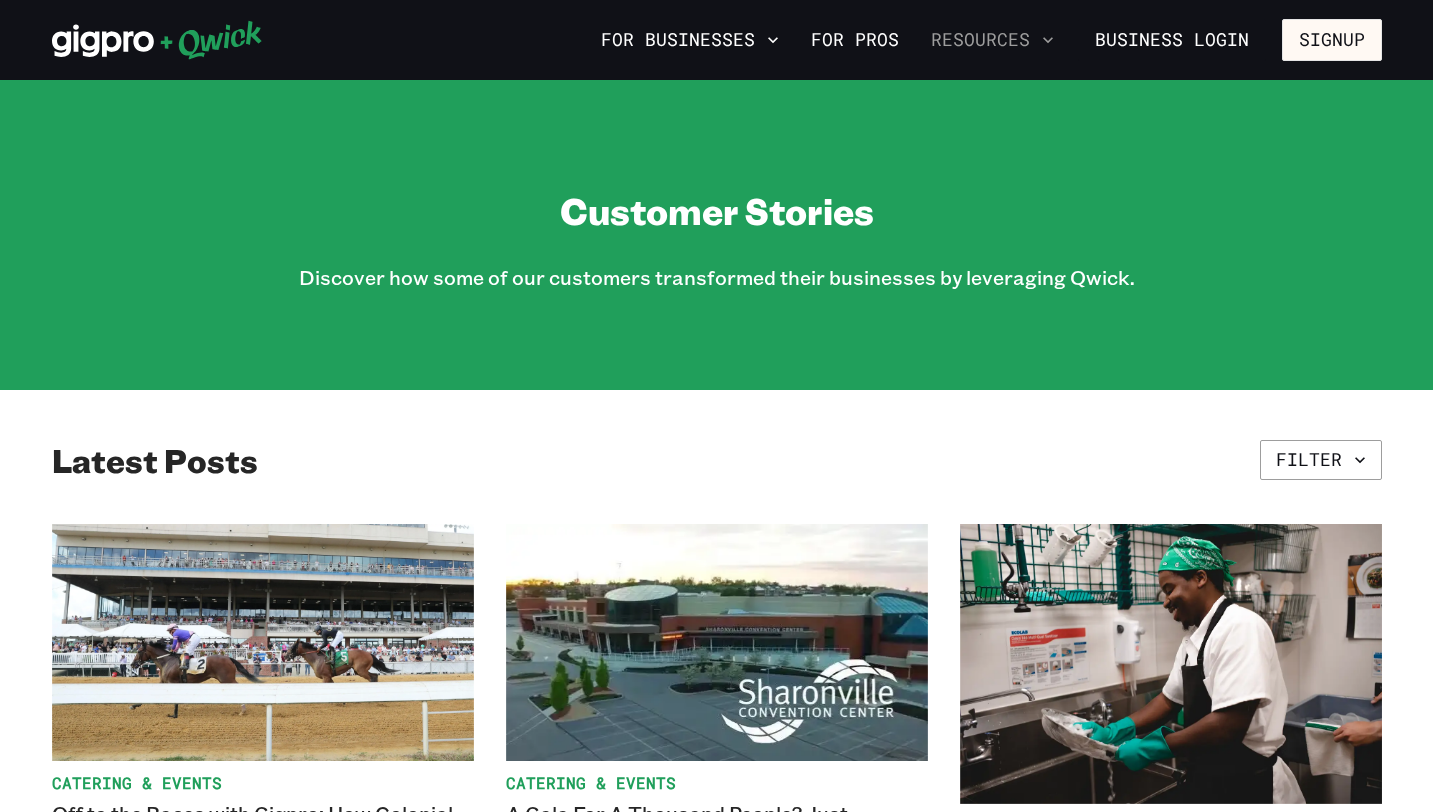 click on "Resources" at bounding box center [992, 40] 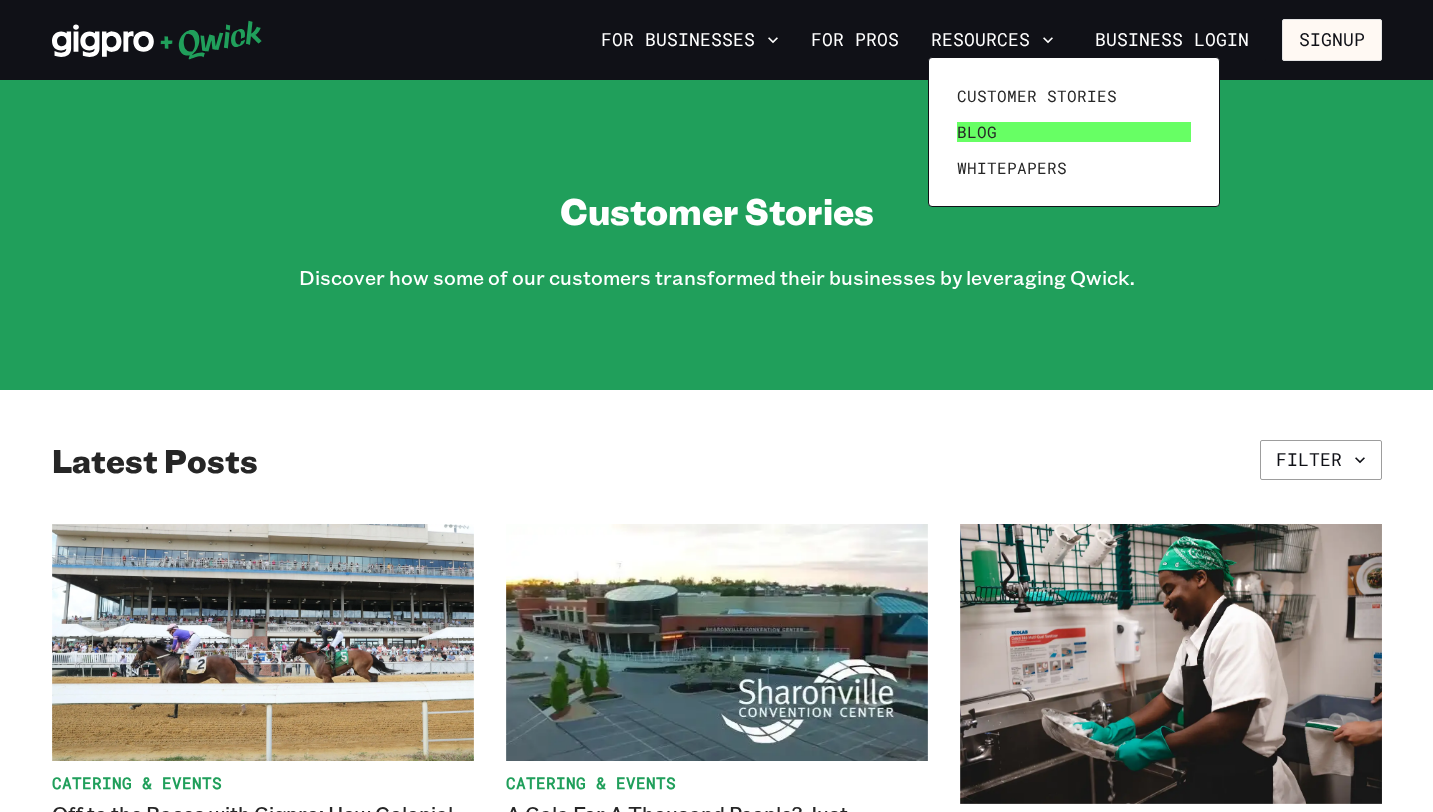 click on "Blog" at bounding box center [977, 132] 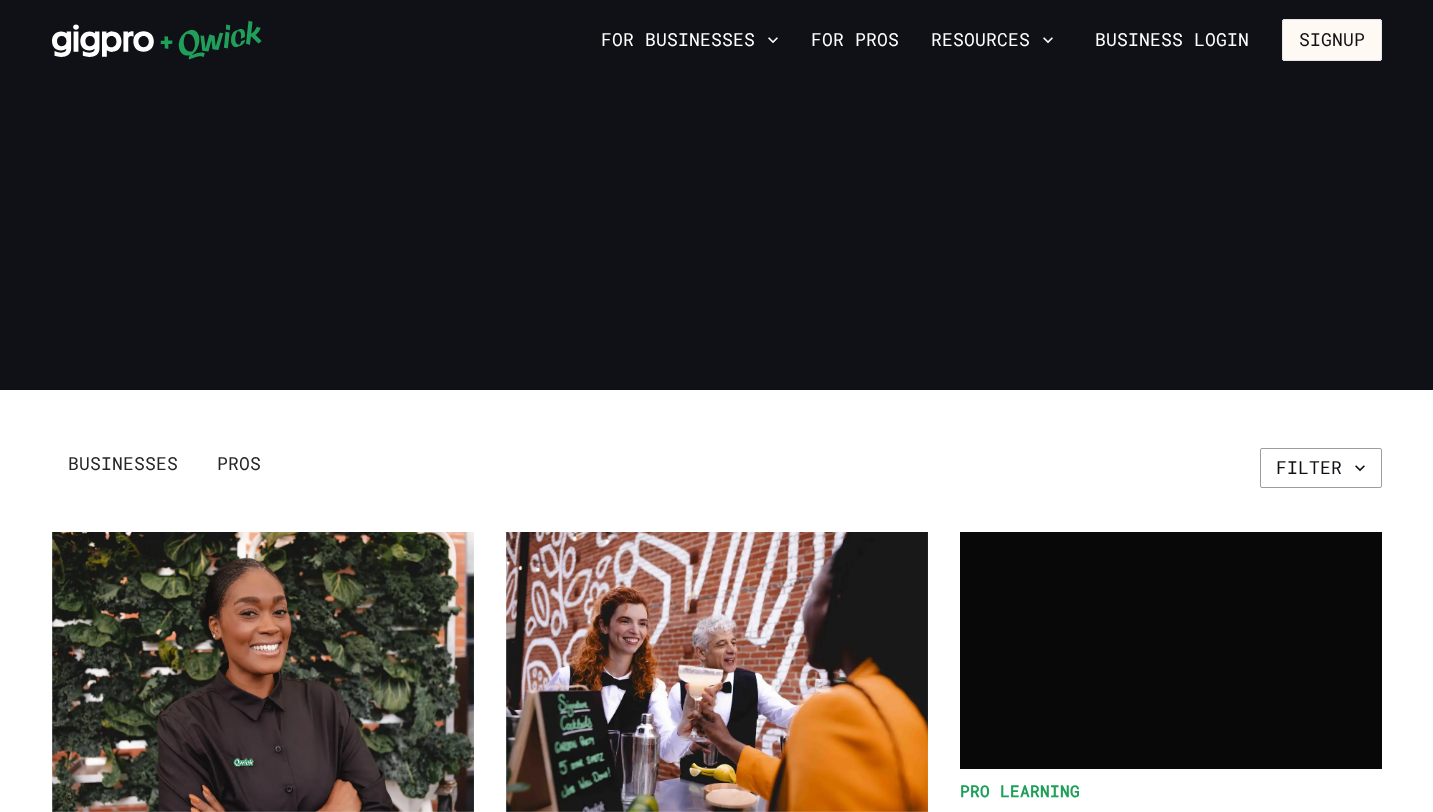scroll, scrollTop: 0, scrollLeft: 0, axis: both 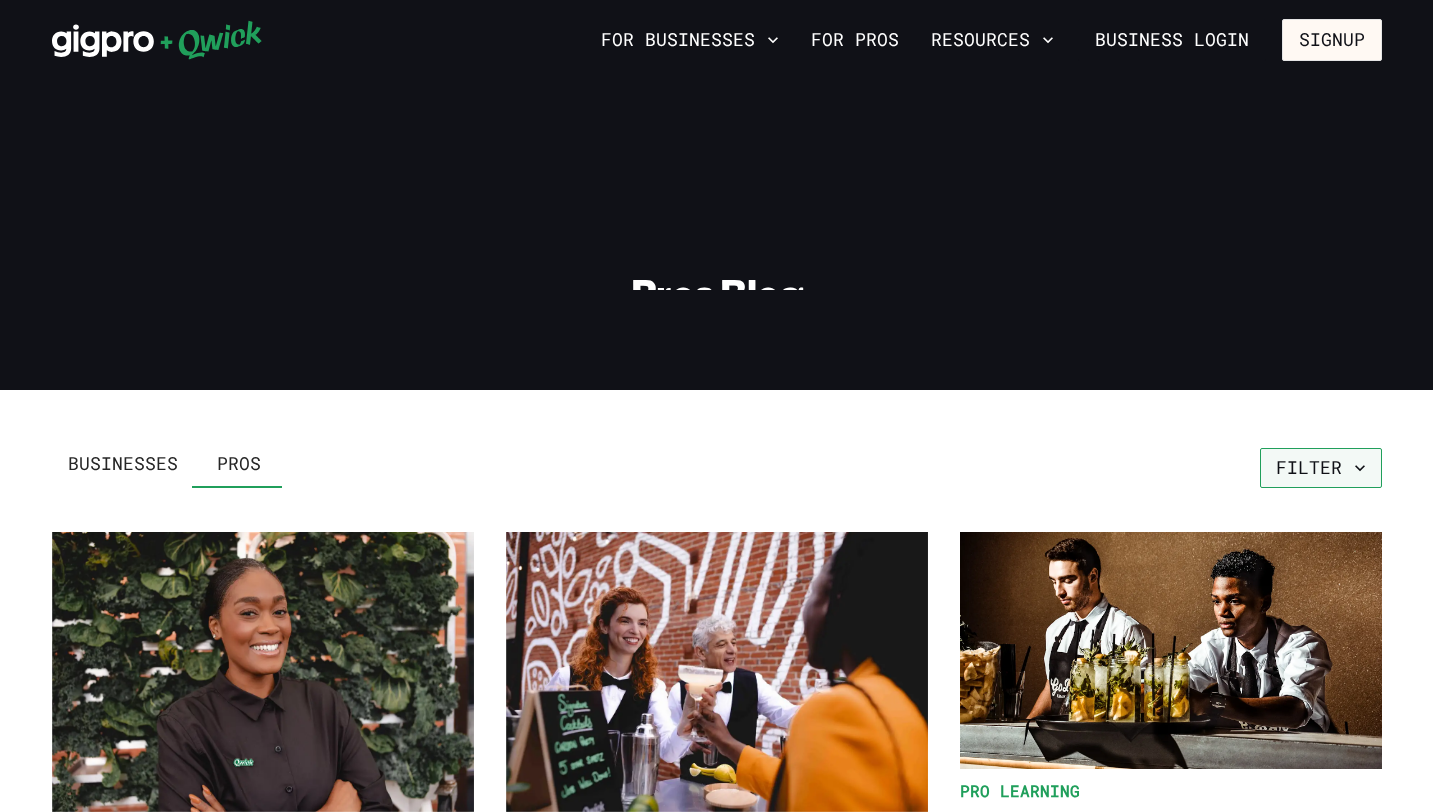 click on "Filter" at bounding box center (1321, 468) 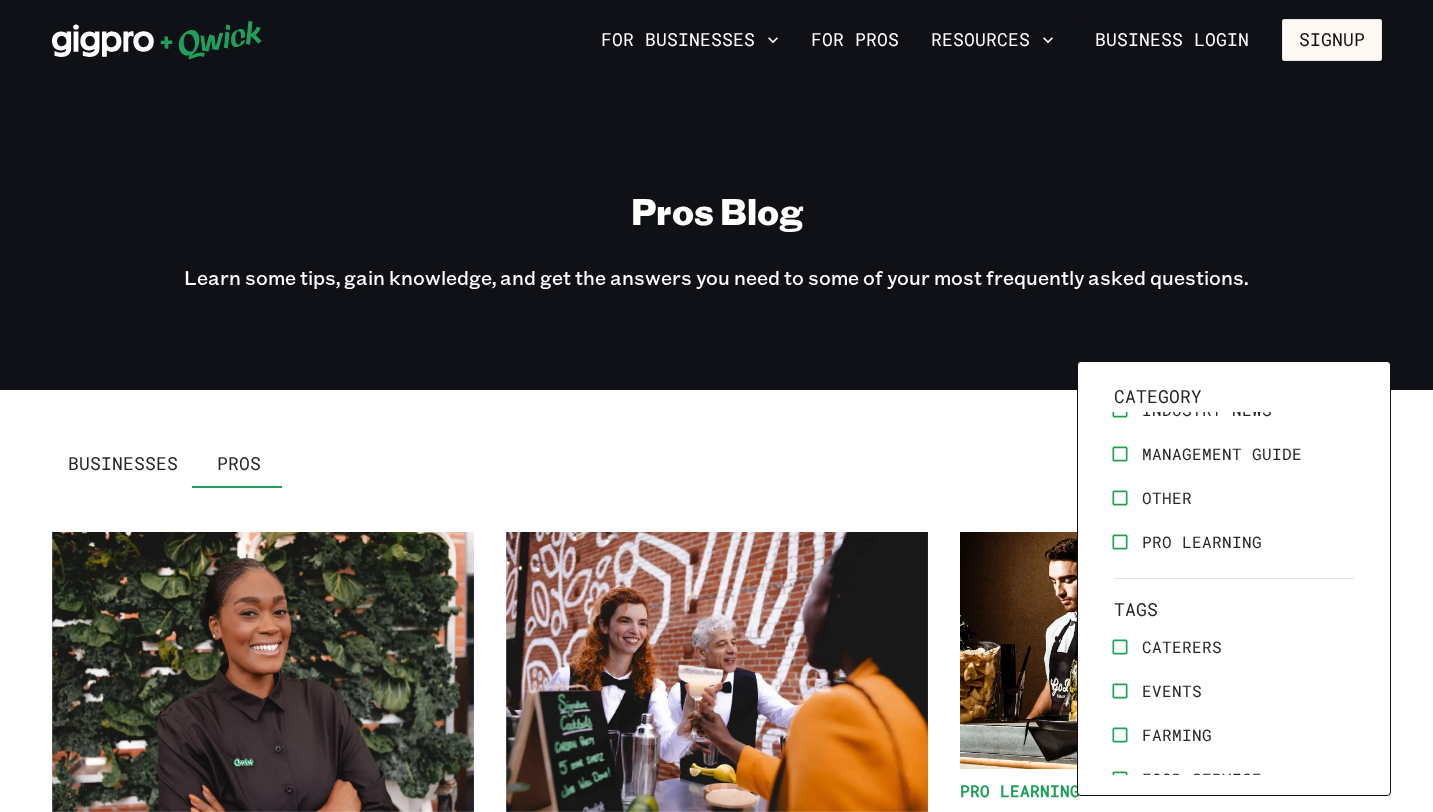 scroll, scrollTop: 305, scrollLeft: 0, axis: vertical 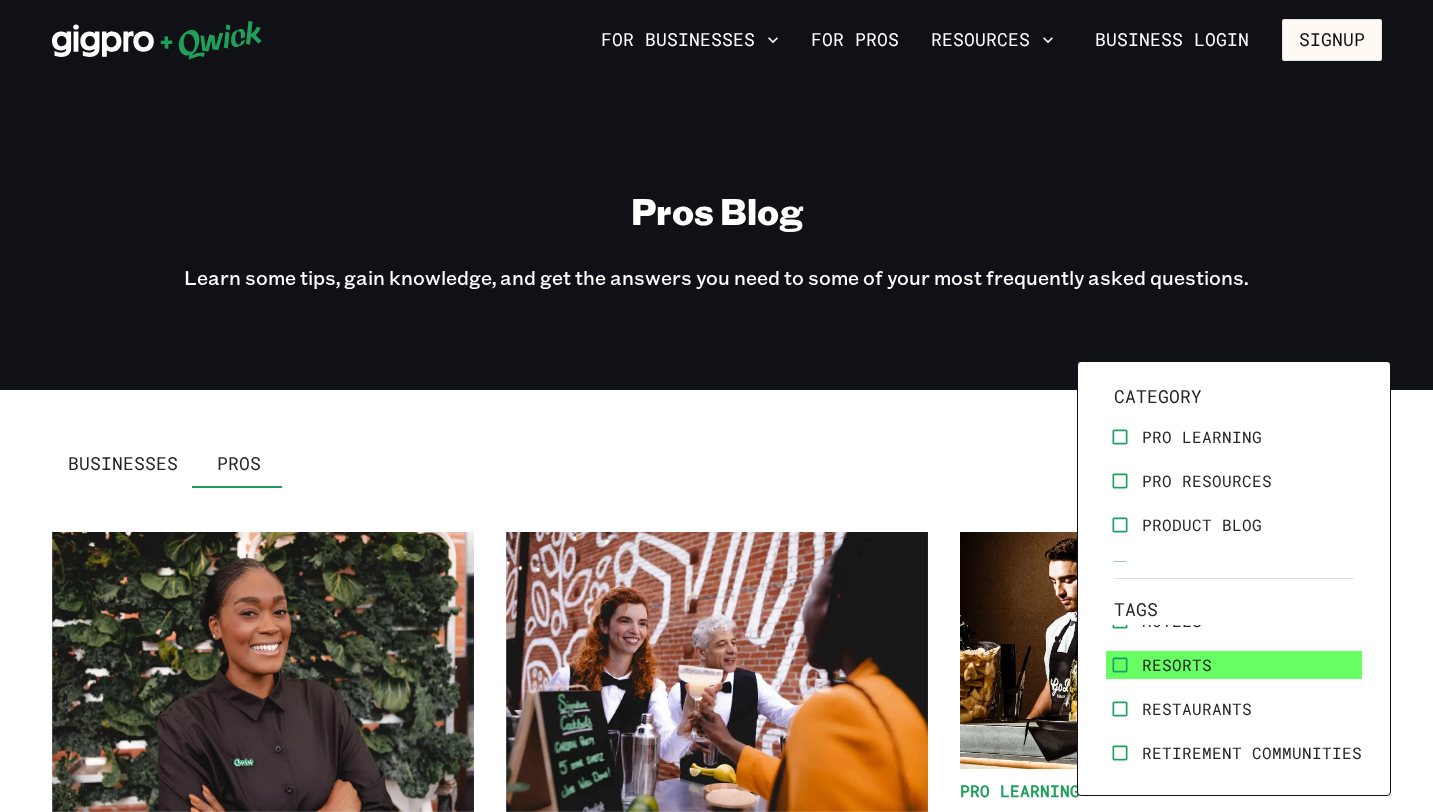 click on "Resorts" at bounding box center (1234, 665) 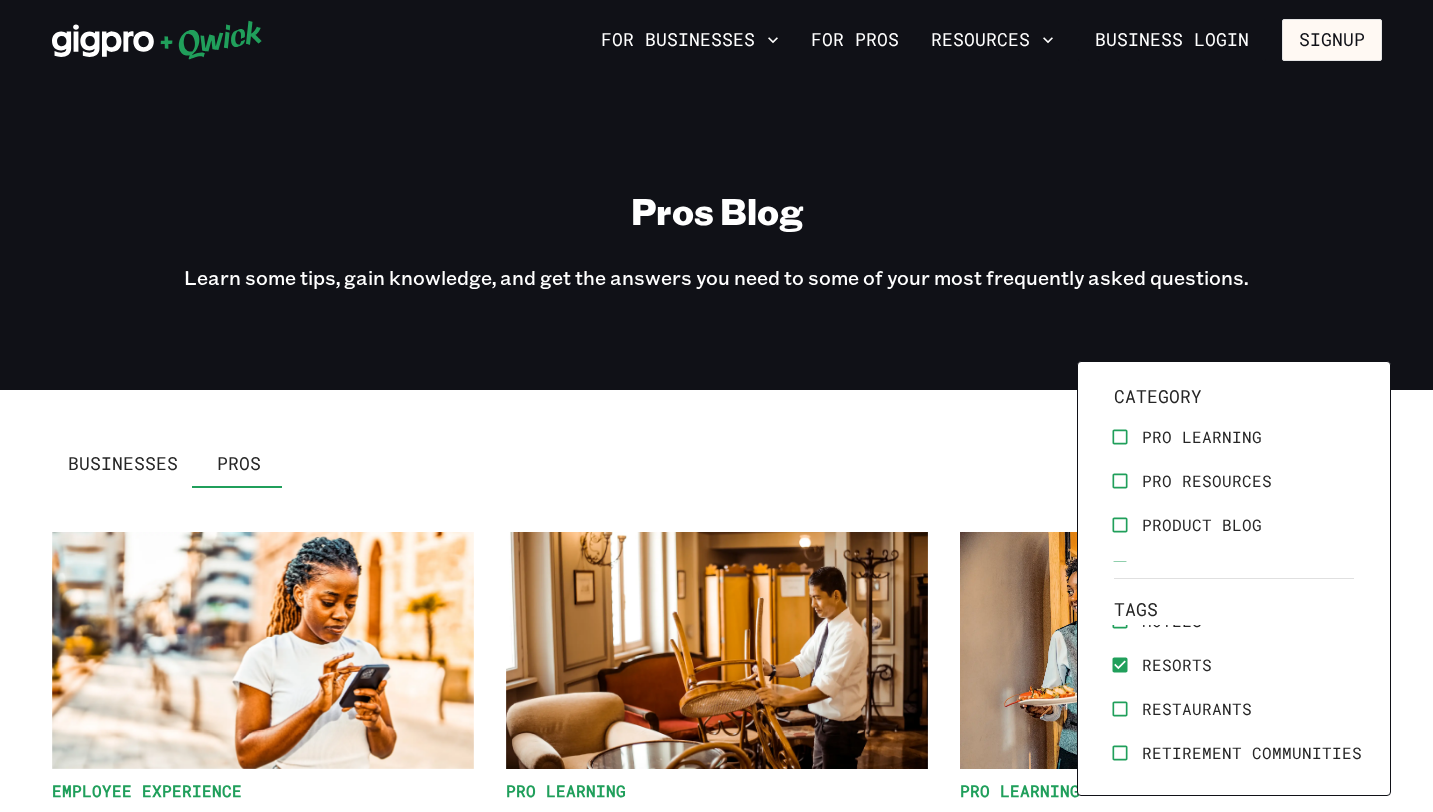 click at bounding box center (716, 406) 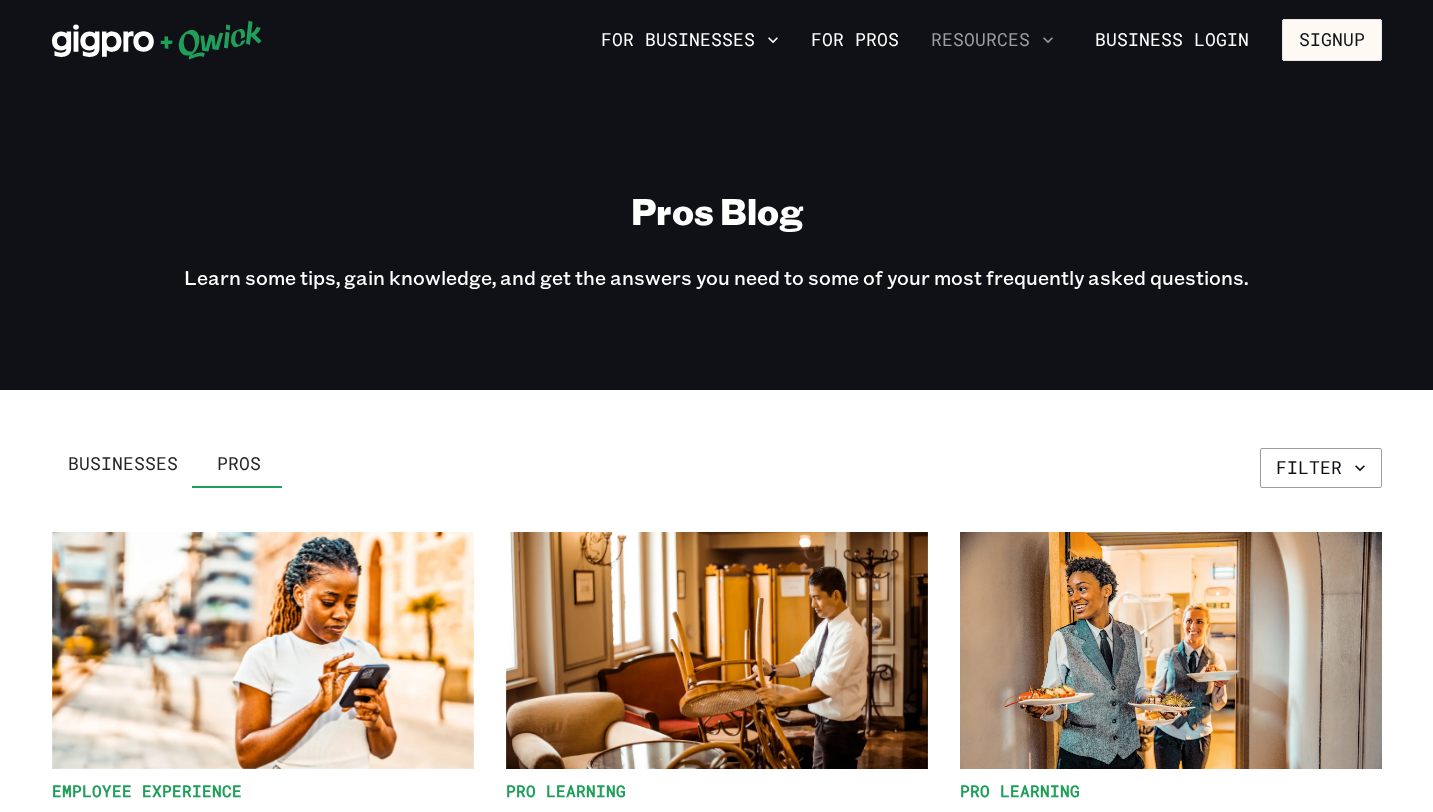 click on "Resources" at bounding box center [992, 40] 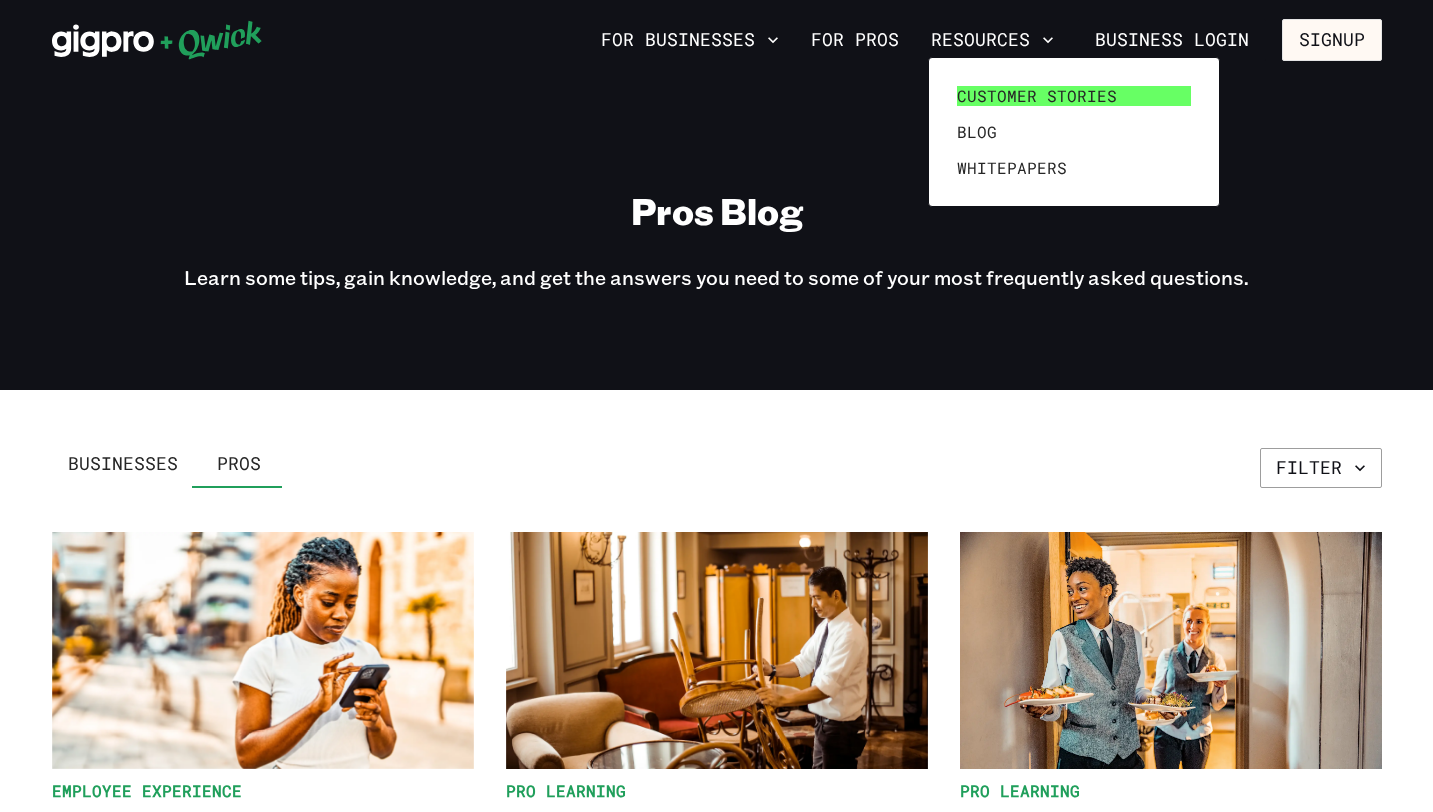 click on "Customer stories" at bounding box center (1037, 96) 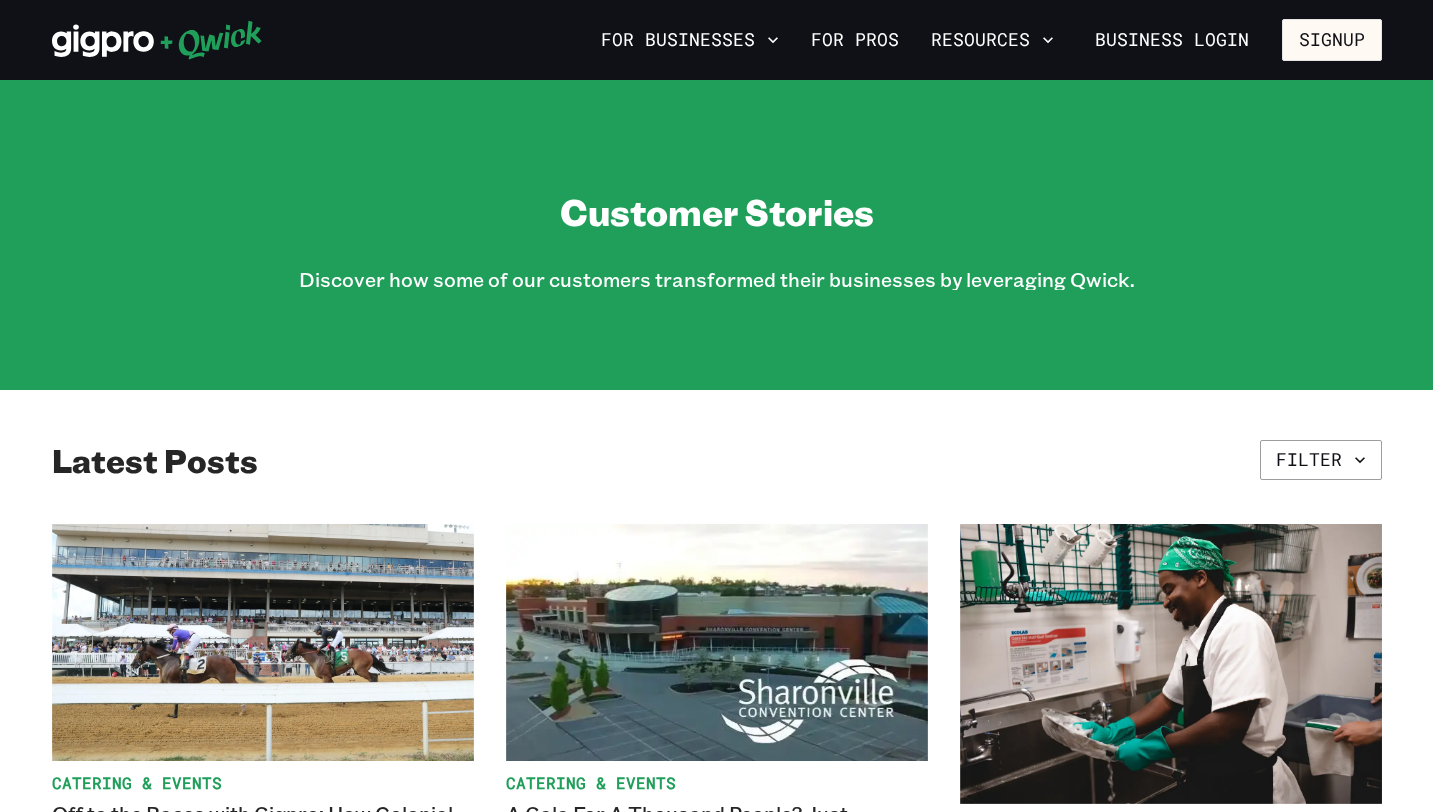 click on "Latest Posts Filter   Catering & Events Off to the Races with Gigpro: How Colonial Downs Racetrack Manages Seasonal Staffing Catering & Events A Gala For A Thousand People? Just Another Gig for Gigpro  Other Case Study: How This School's Dishwashing Shift Fill Rate Jumped from 20% to 99% Restaurants Fast Food Franchise Partners with Gigpro for Workforce Management On Demand Restaurants How QSR Executive Enterprises Uses Gigpro to Staff for High Volume Hotels Utilizing Gigpro Across Multiple Roles & Outlets at Historic Hotel & Event Venue Hospitality Miralea Retirement Used Qwick to Keep Their Restaurants Operating at 100% Hospitality One Golf Resorts Innovative Approach to Staffing and Retainment using Gigpro Catering & Events Powering Events that Empower the Hospitality Community: Qwick's Partnership with SEARCH Foundation Other A 100% fill rate for last-minute shifts? It’s a reality for this Chicago venue and Qwick partner. Other Other Catering & Events Catering & Events Other Restaurants Restaurants" at bounding box center [716, 2233] 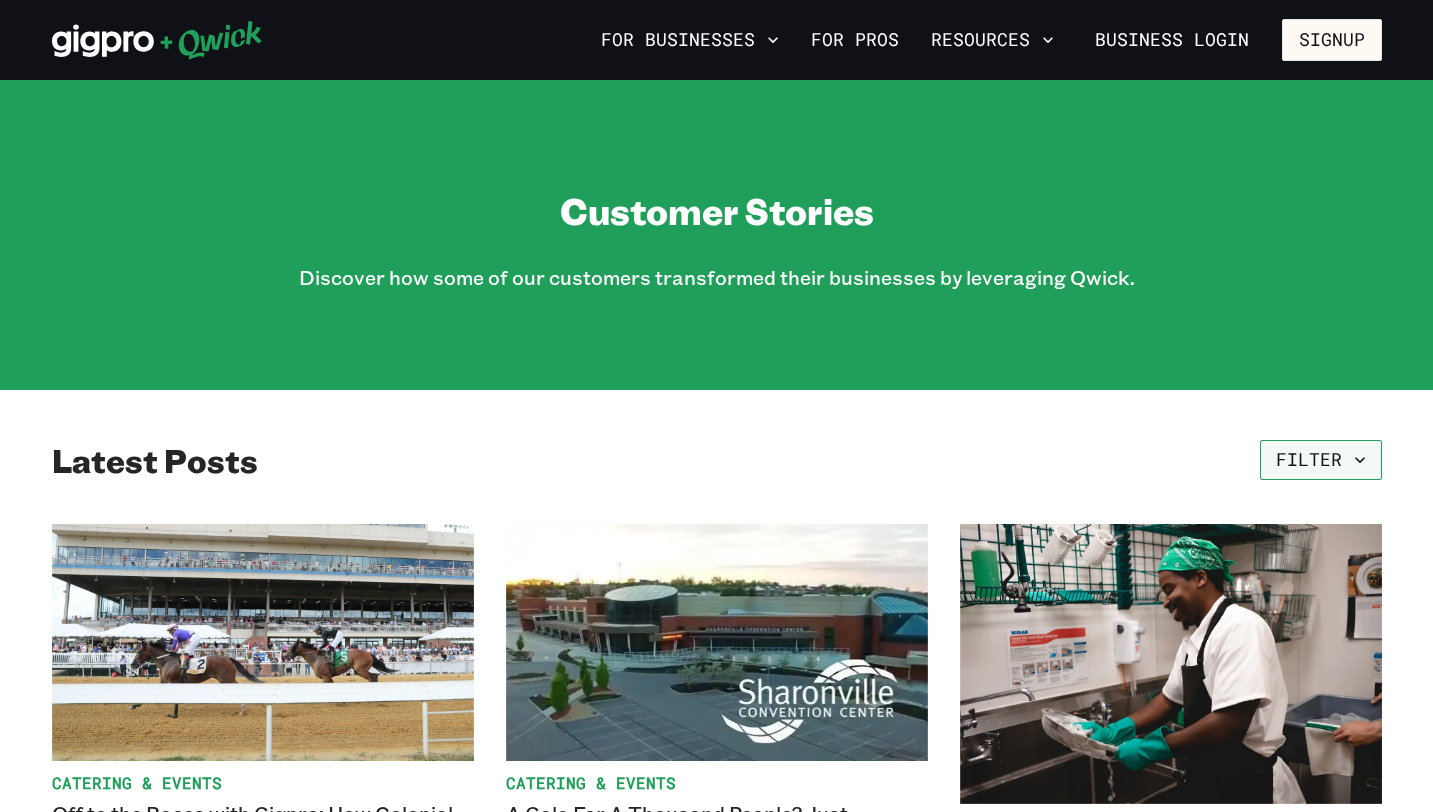 click on "Filter" at bounding box center (1321, 460) 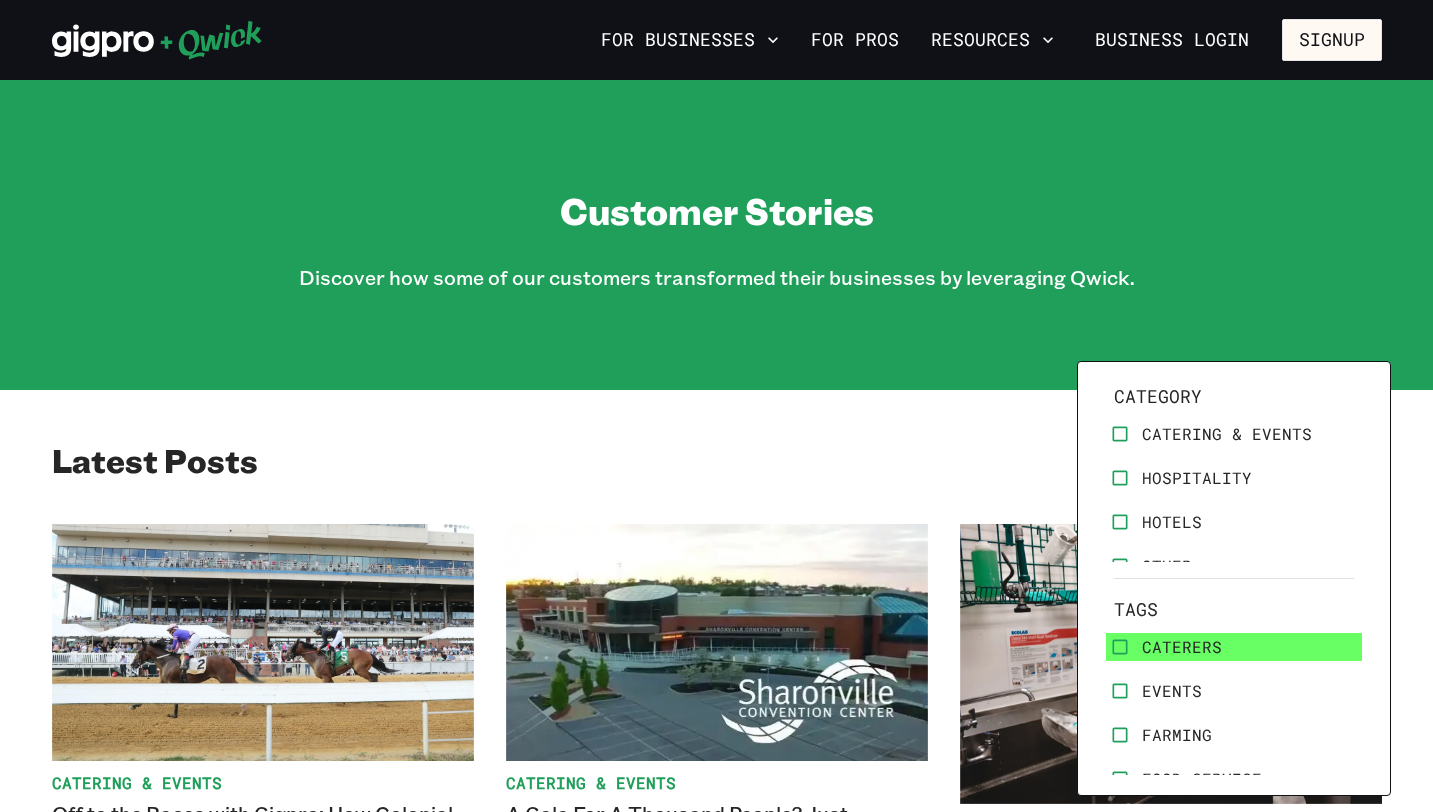click on "Caterers" at bounding box center (1182, 647) 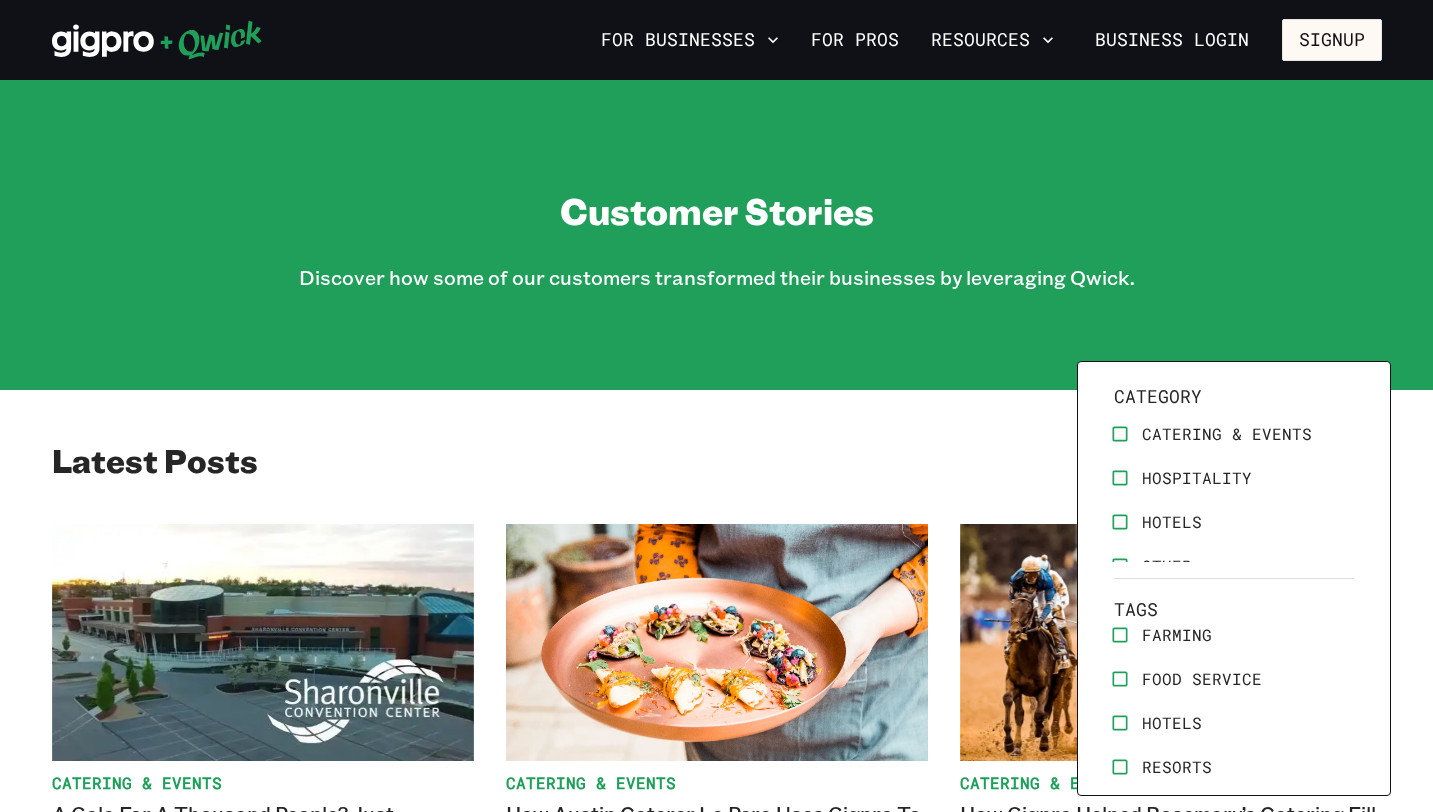 scroll, scrollTop: 202, scrollLeft: 0, axis: vertical 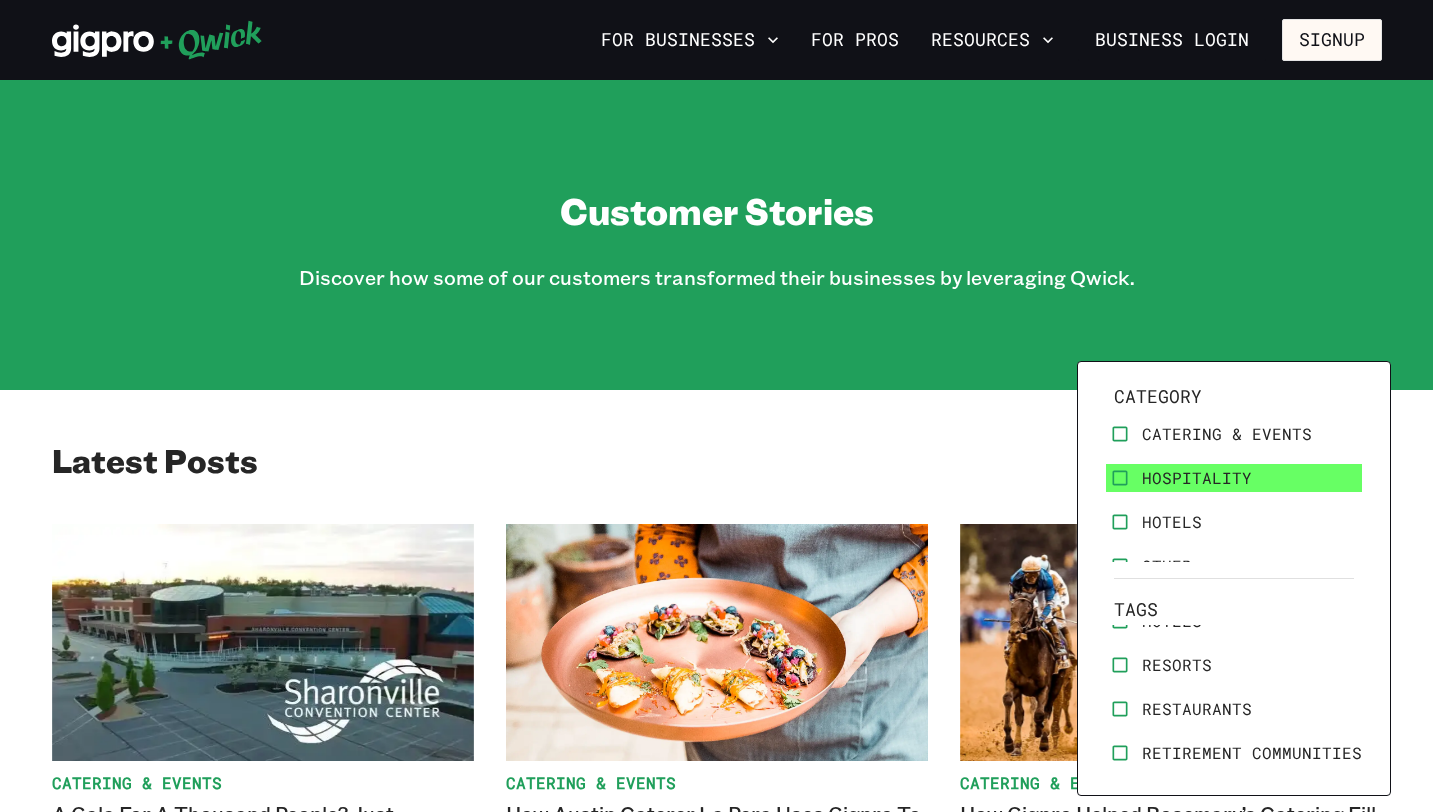 click on "Hospitality" at bounding box center [1234, 478] 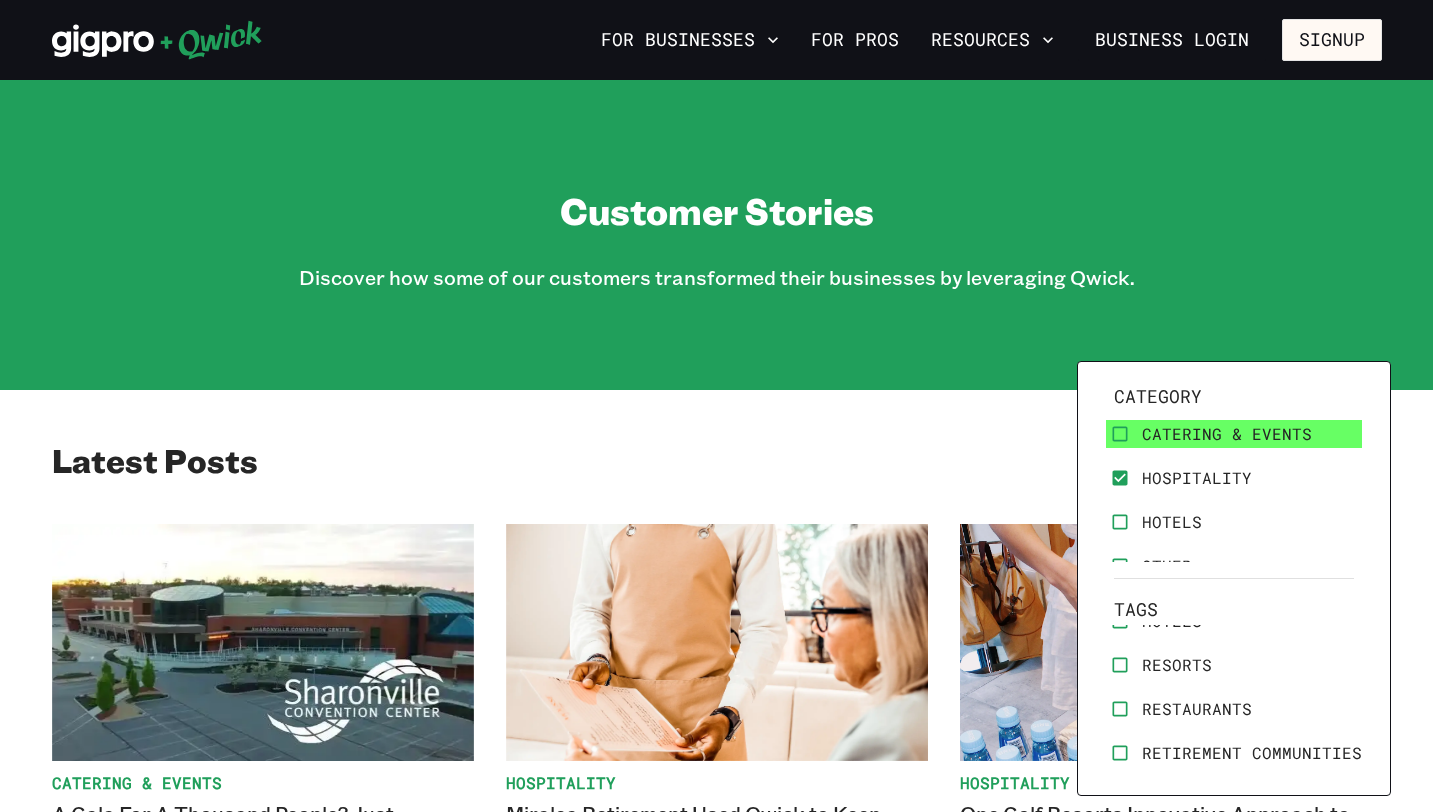 click on "Catering & Events" at bounding box center [1227, 434] 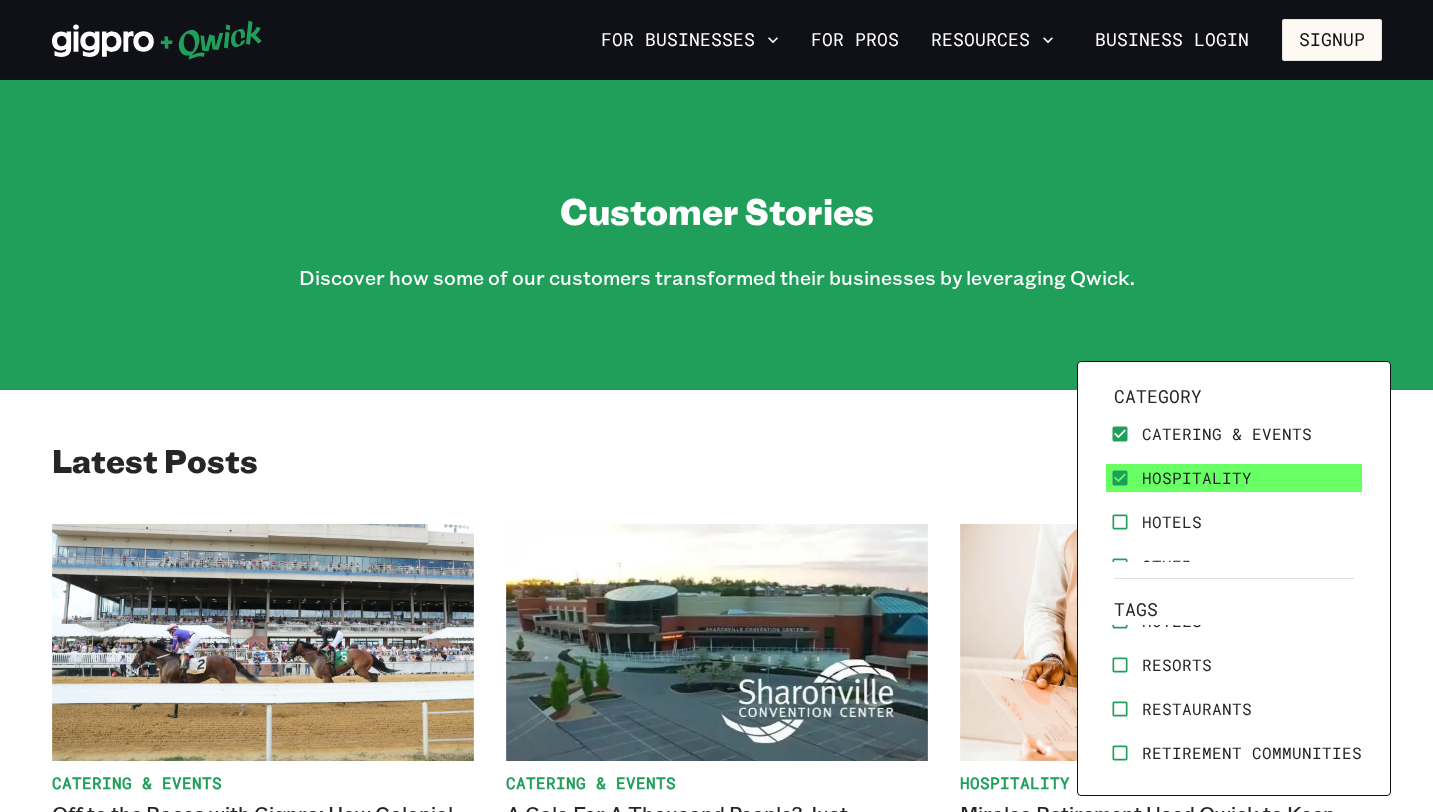 click on "Hospitality" at bounding box center [1197, 478] 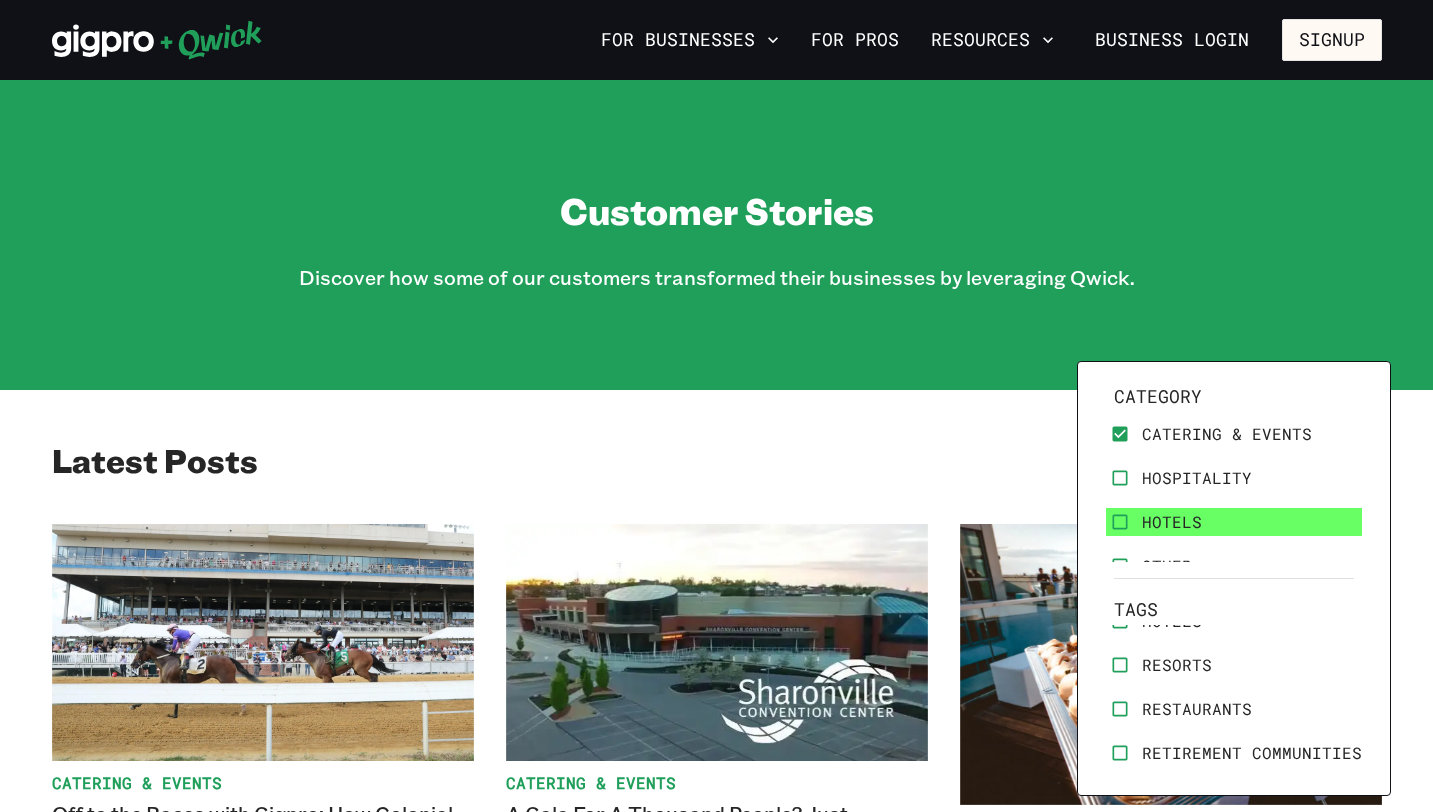 click on "Hotels" at bounding box center (1234, 522) 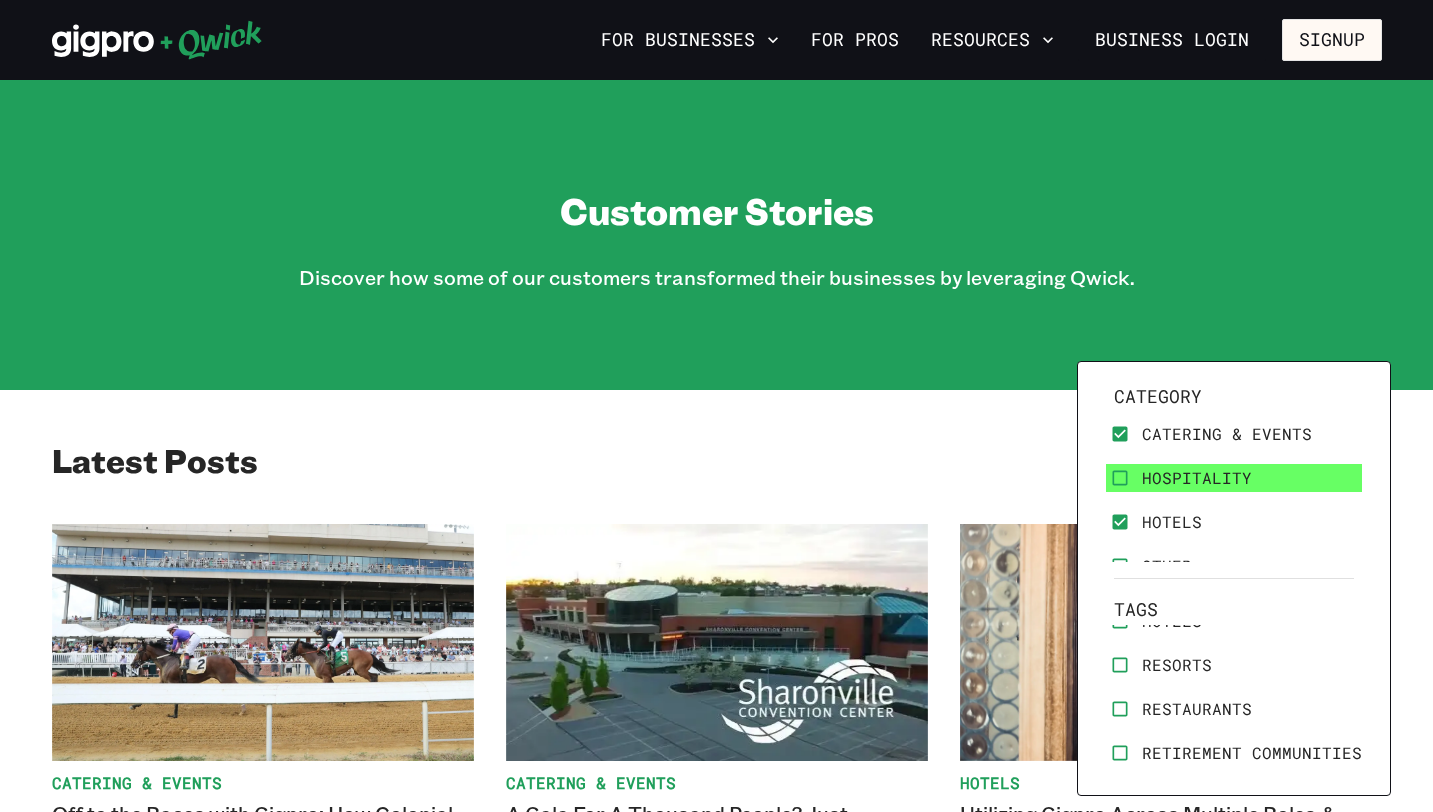 click on "Hospitality" at bounding box center (1197, 478) 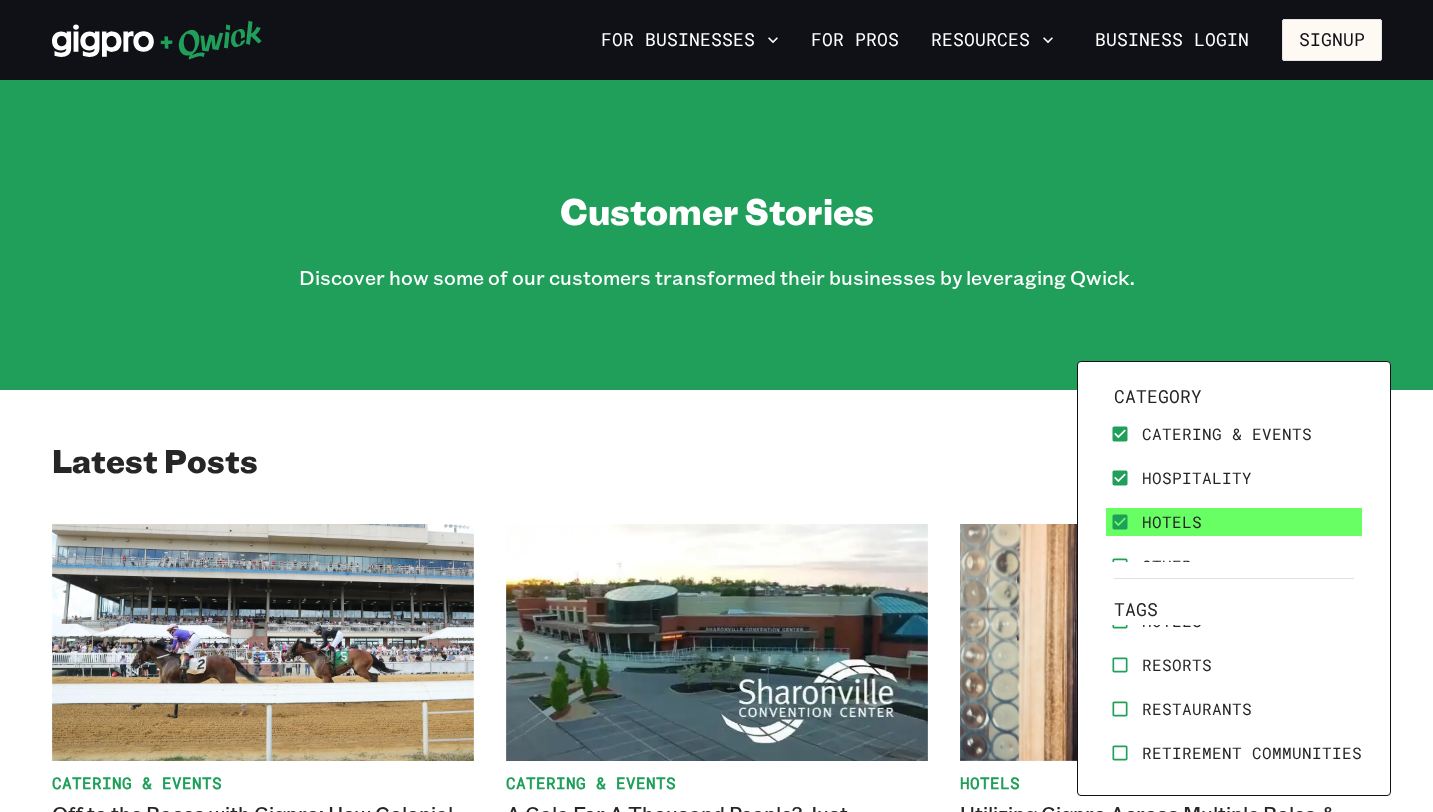 scroll, scrollTop: 70, scrollLeft: 0, axis: vertical 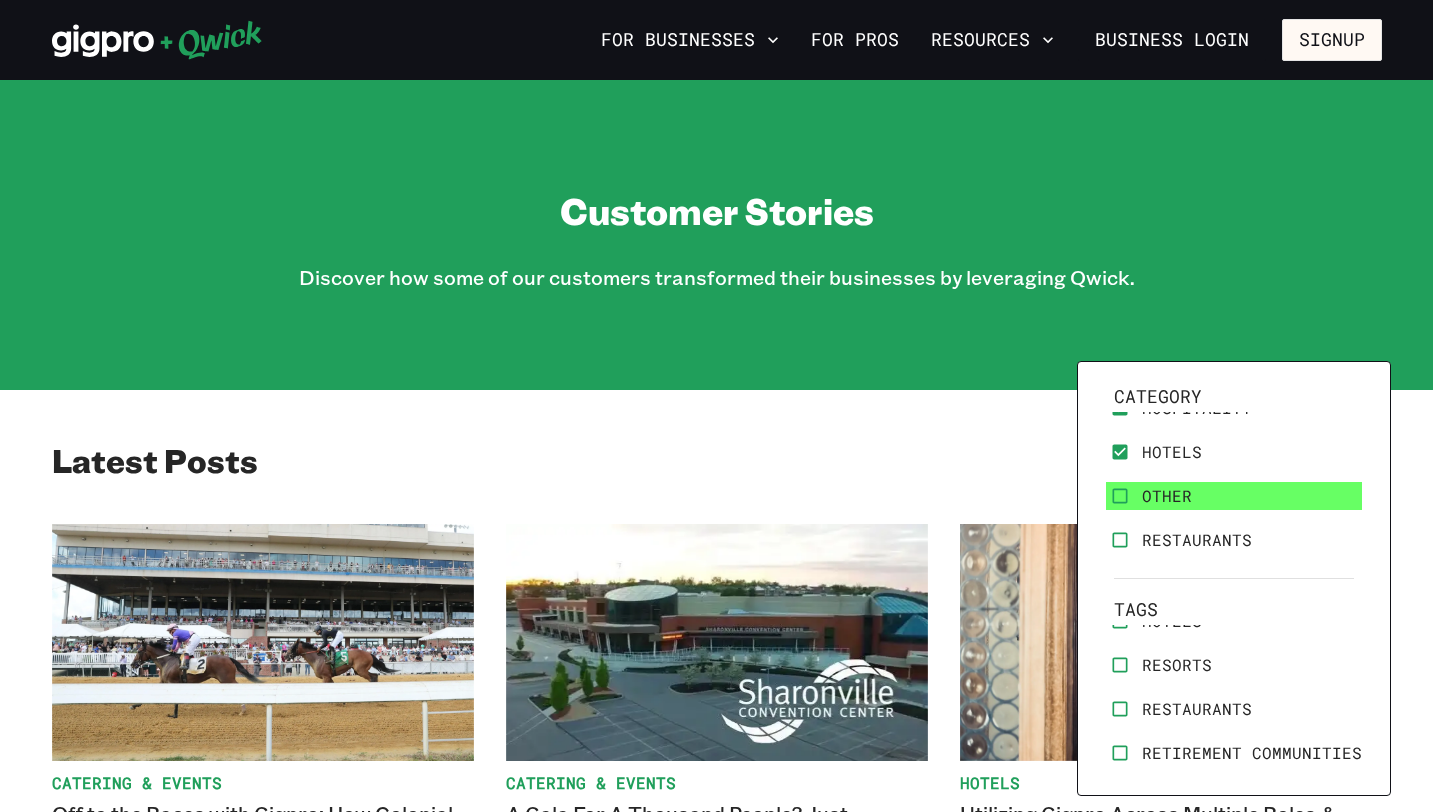 click on "Other" at bounding box center (1167, 496) 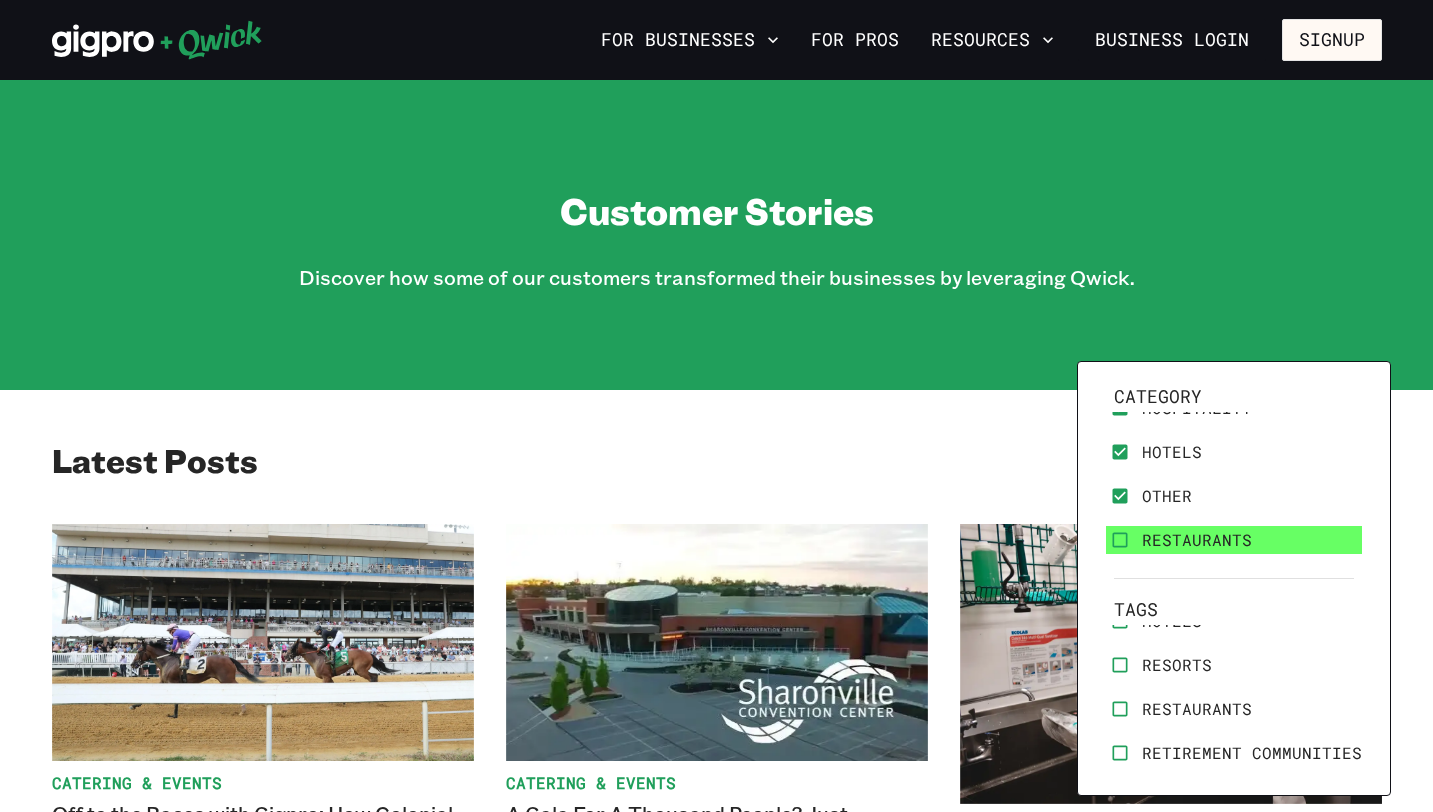 click on "Restaurants" at bounding box center (1197, 540) 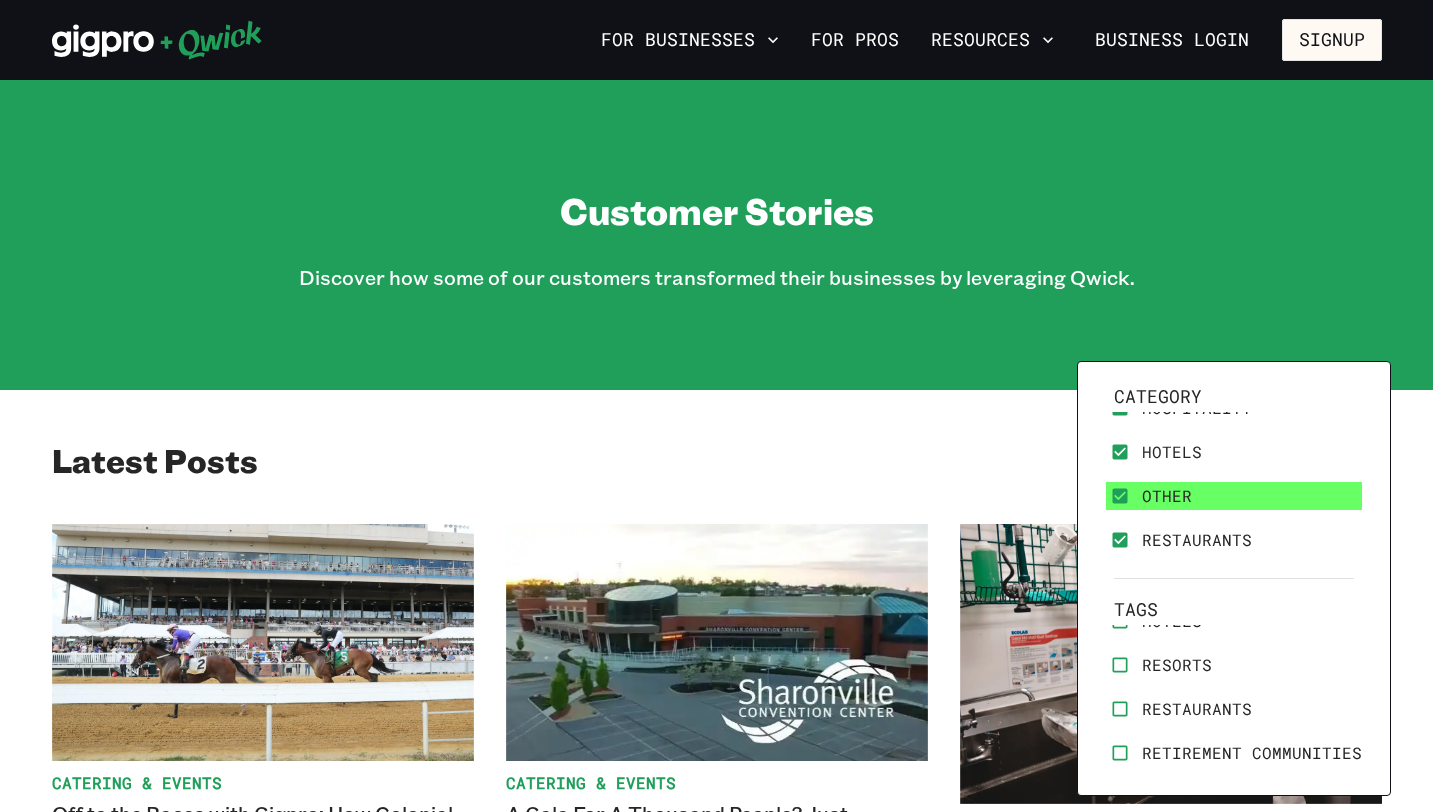 click on "Other" at bounding box center [1234, 496] 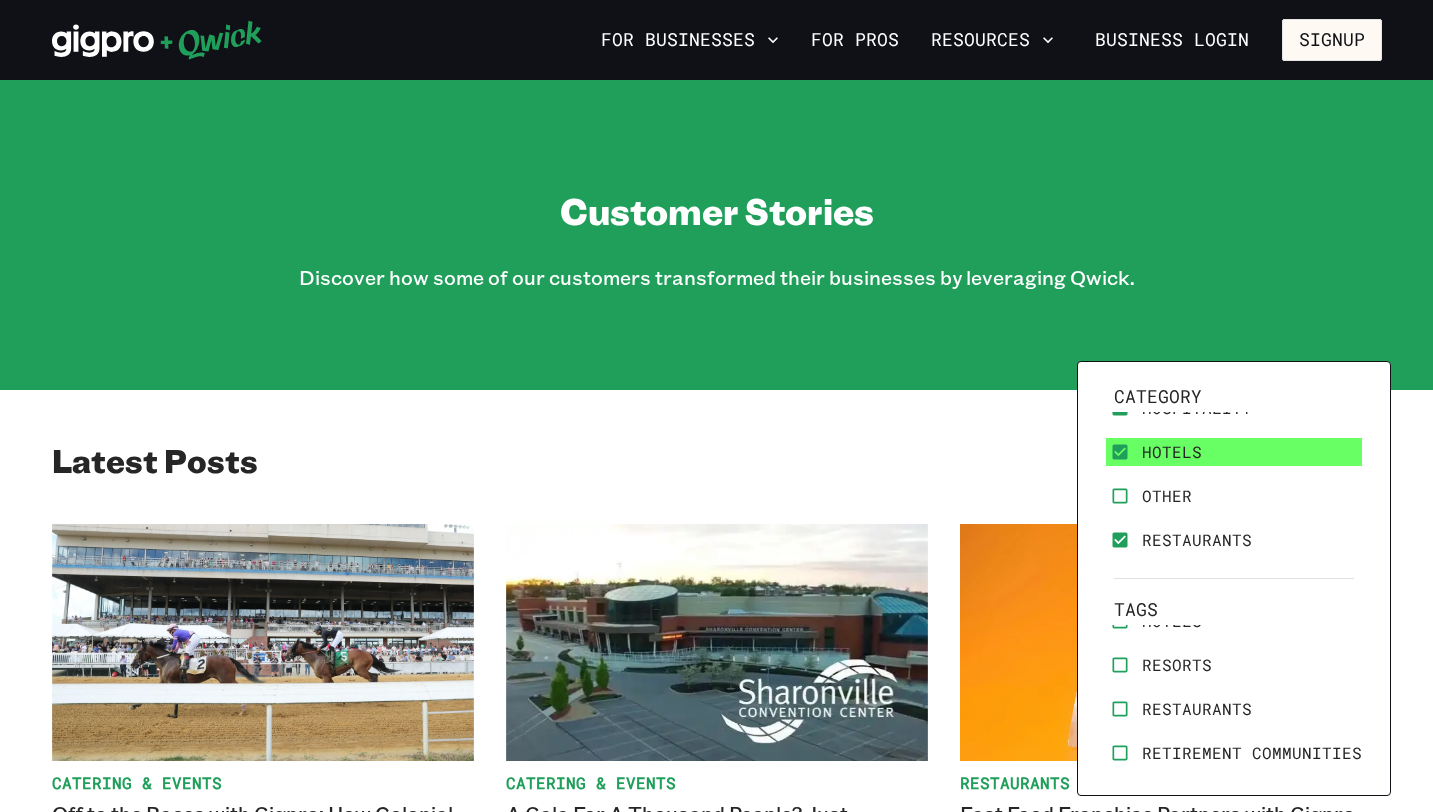 click on "Hotels" at bounding box center (1234, 452) 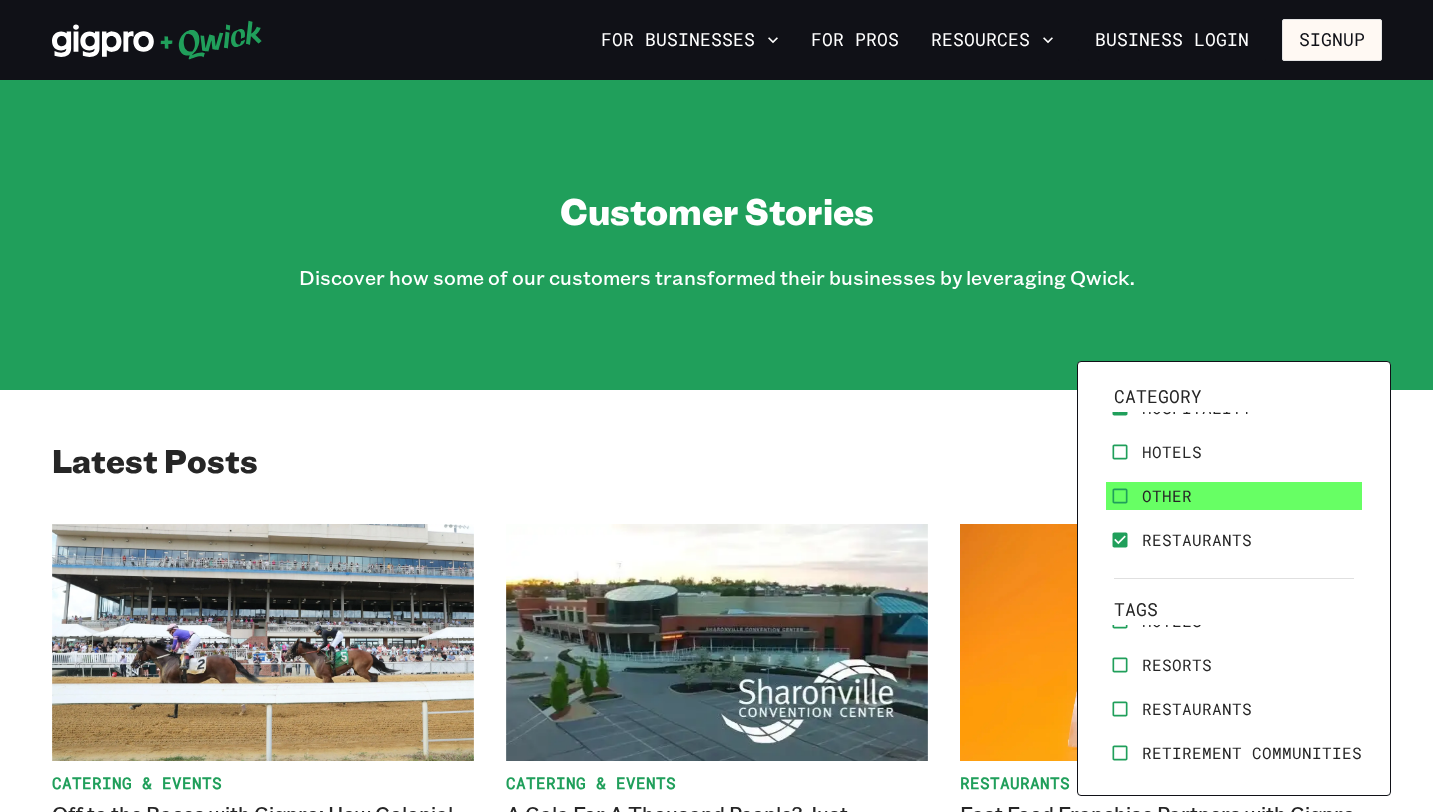 scroll, scrollTop: 0, scrollLeft: 0, axis: both 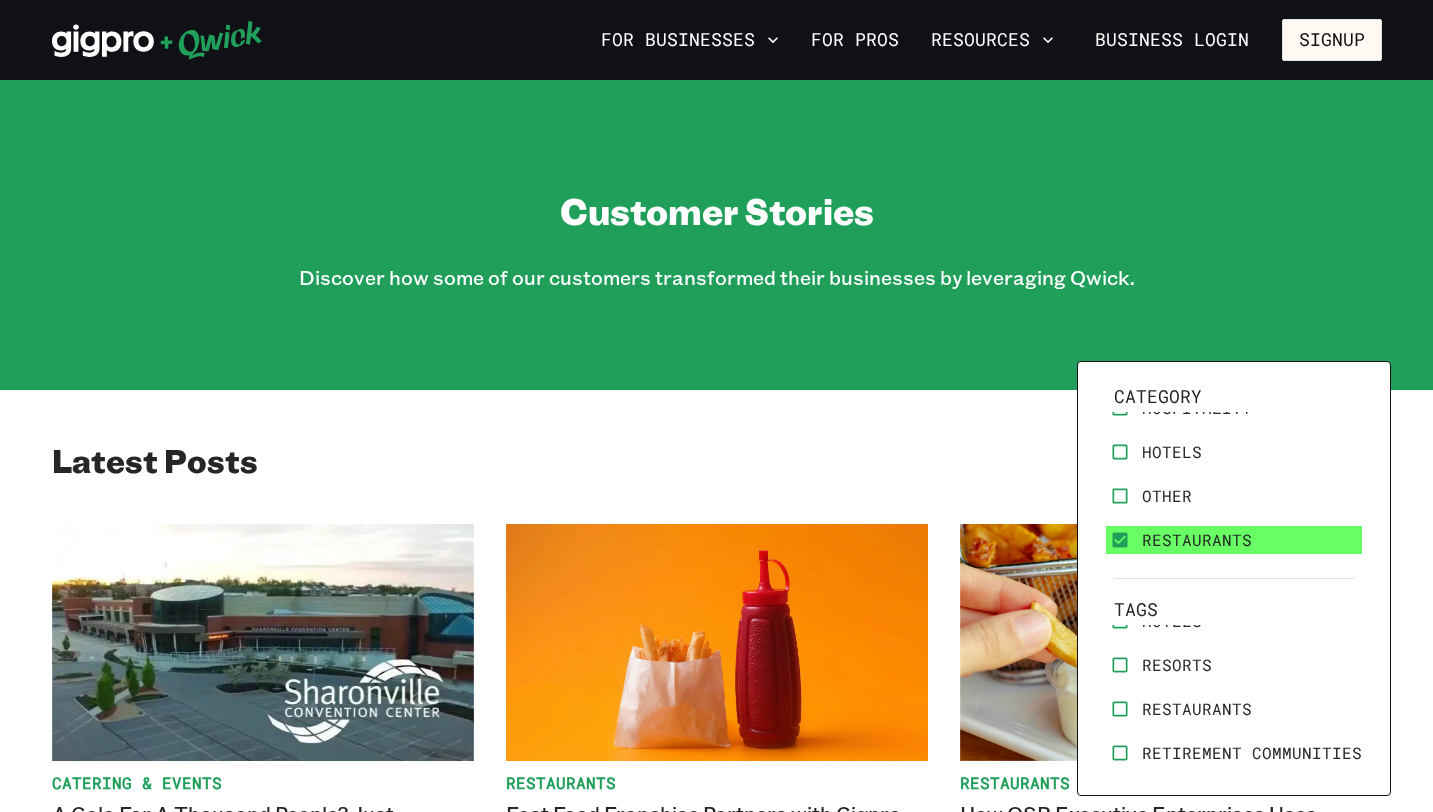 click on "Restaurants" at bounding box center (1234, 540) 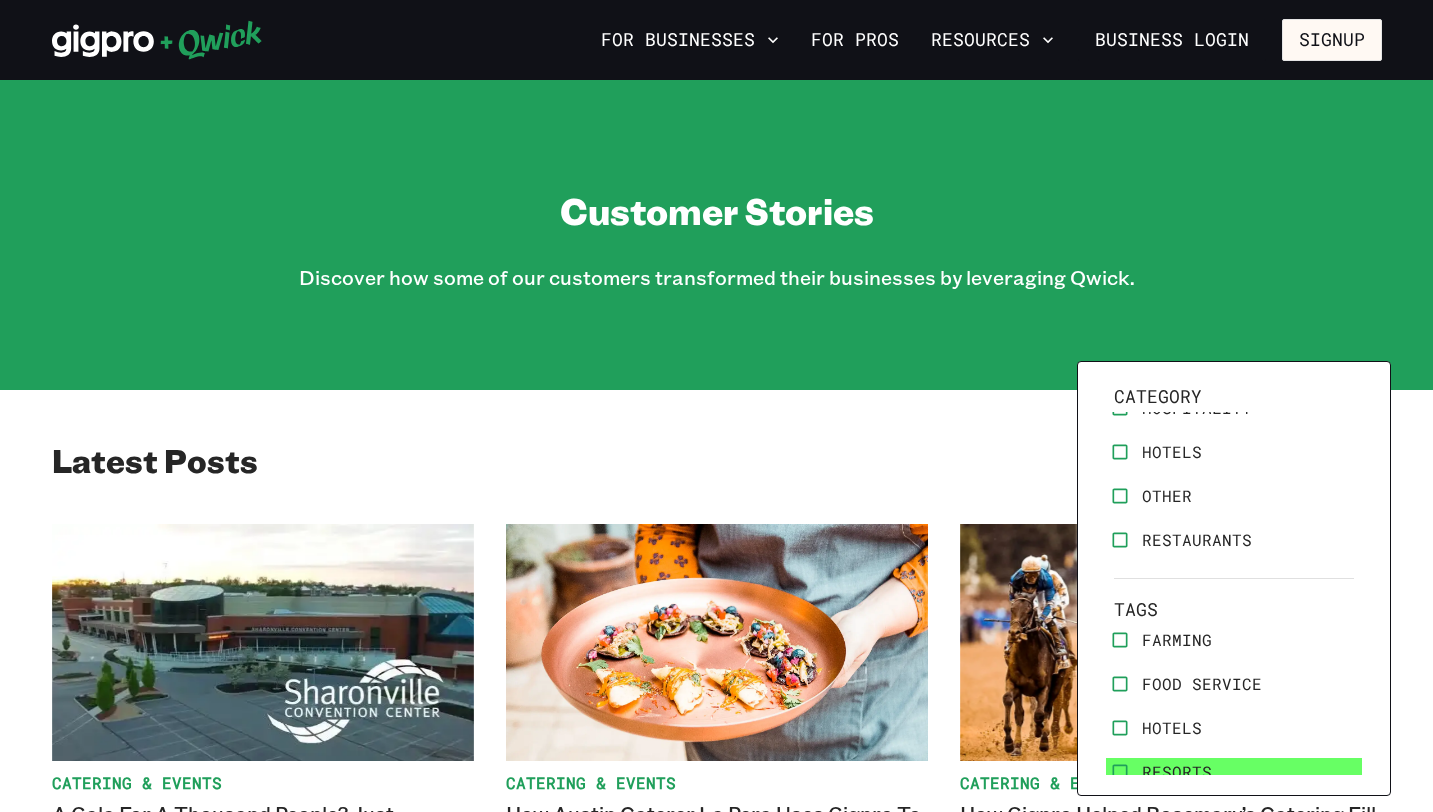 scroll, scrollTop: 0, scrollLeft: 0, axis: both 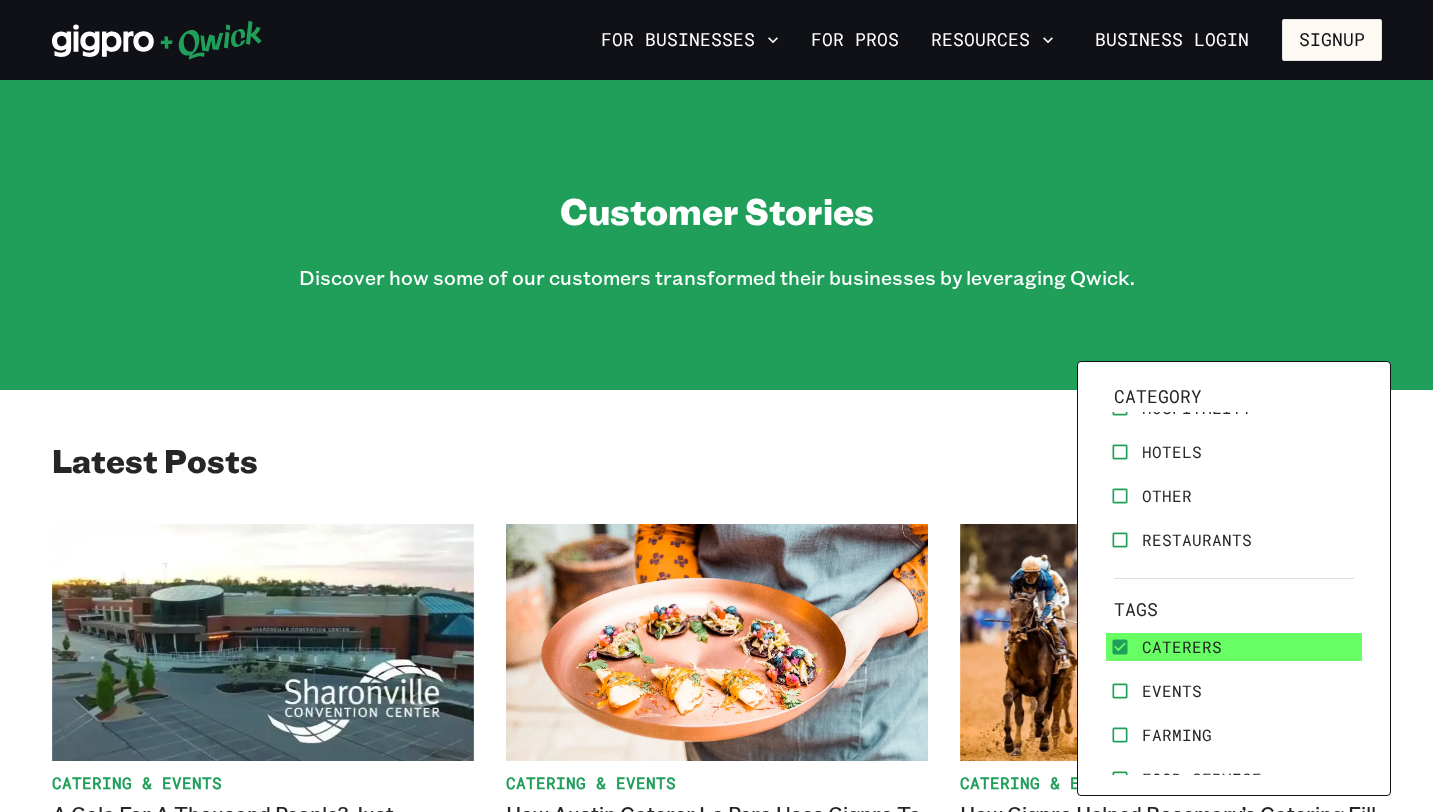 click on "Caterers" at bounding box center [1182, 647] 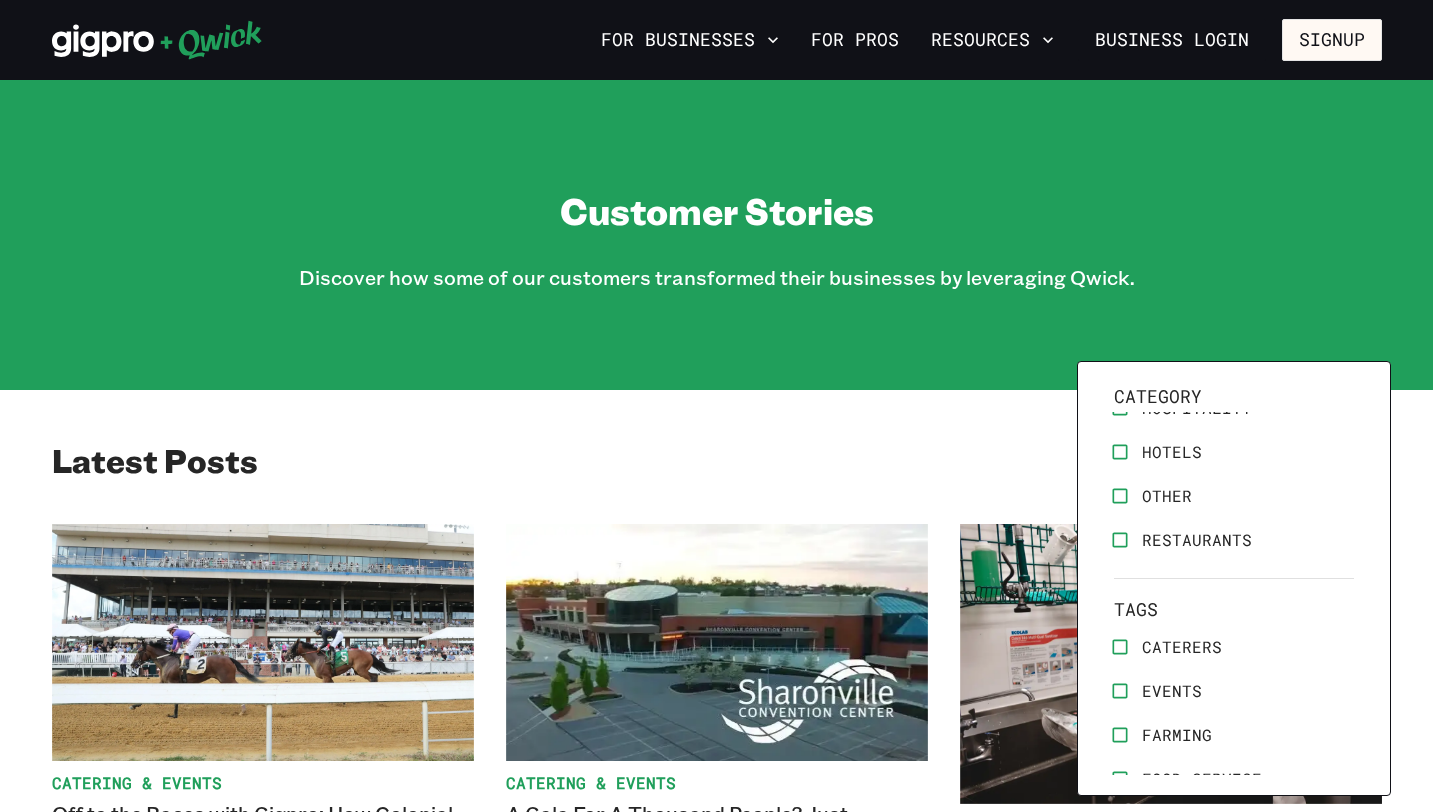 click at bounding box center [716, 406] 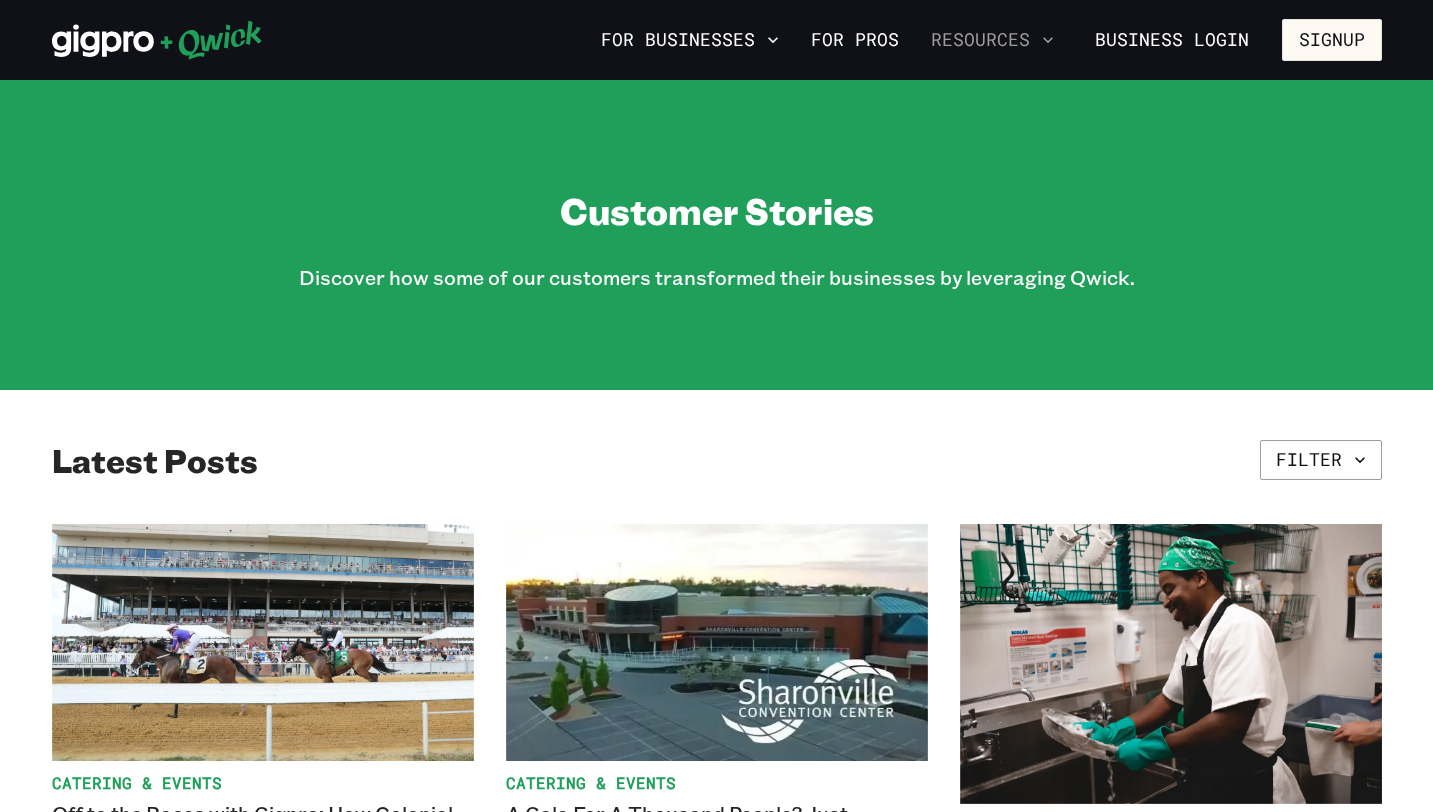 click on "Resources" at bounding box center (992, 40) 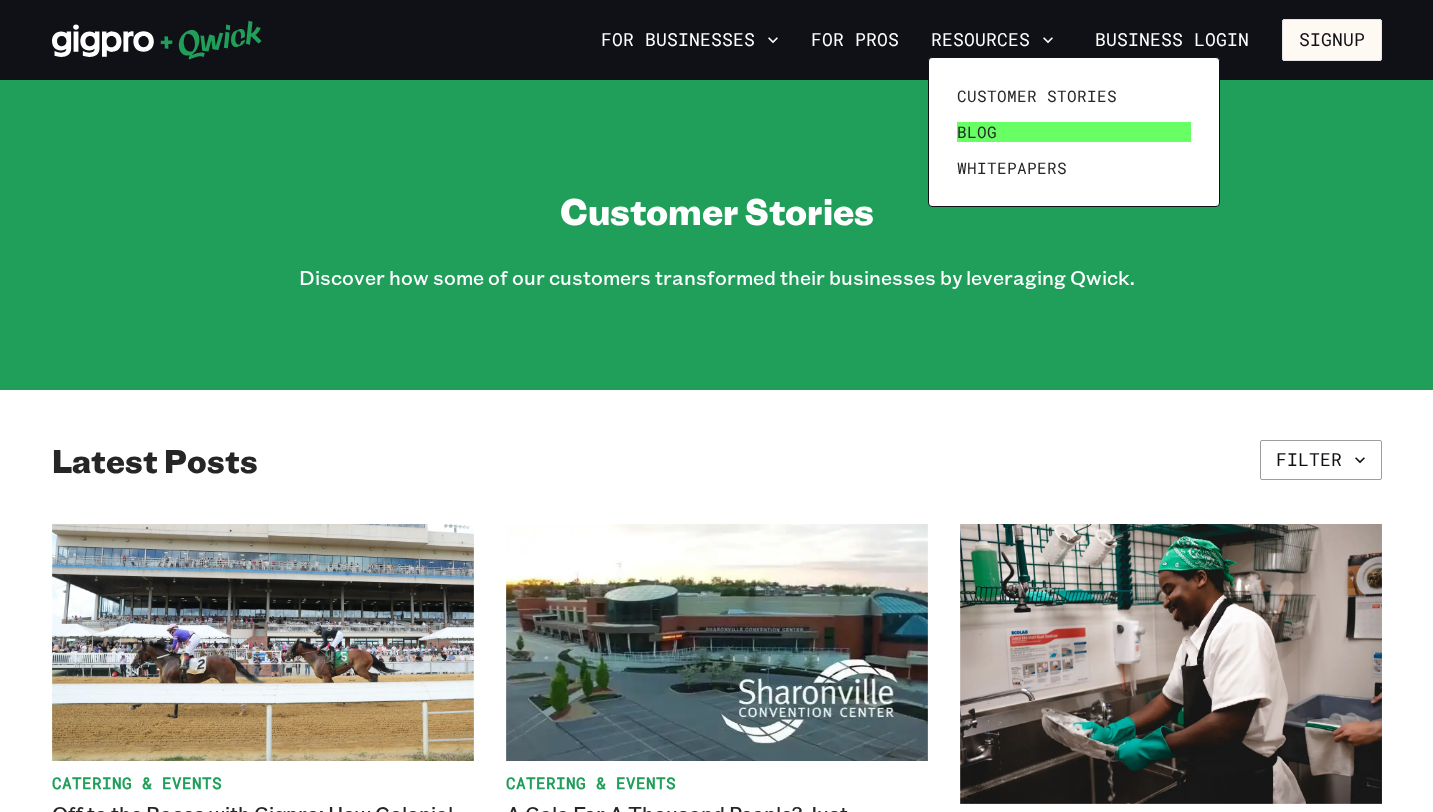 click on "Blog" at bounding box center [1074, 132] 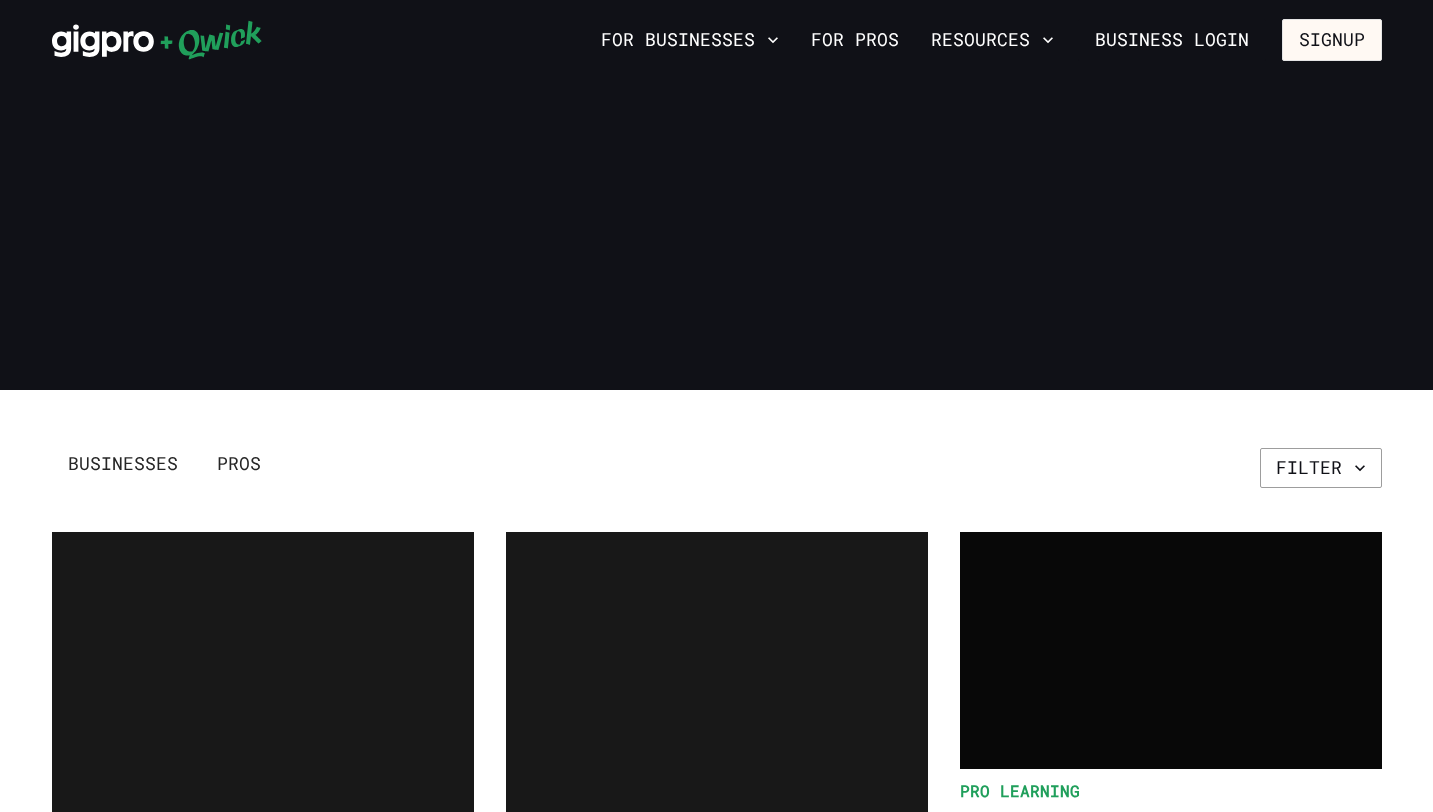 scroll, scrollTop: 0, scrollLeft: 0, axis: both 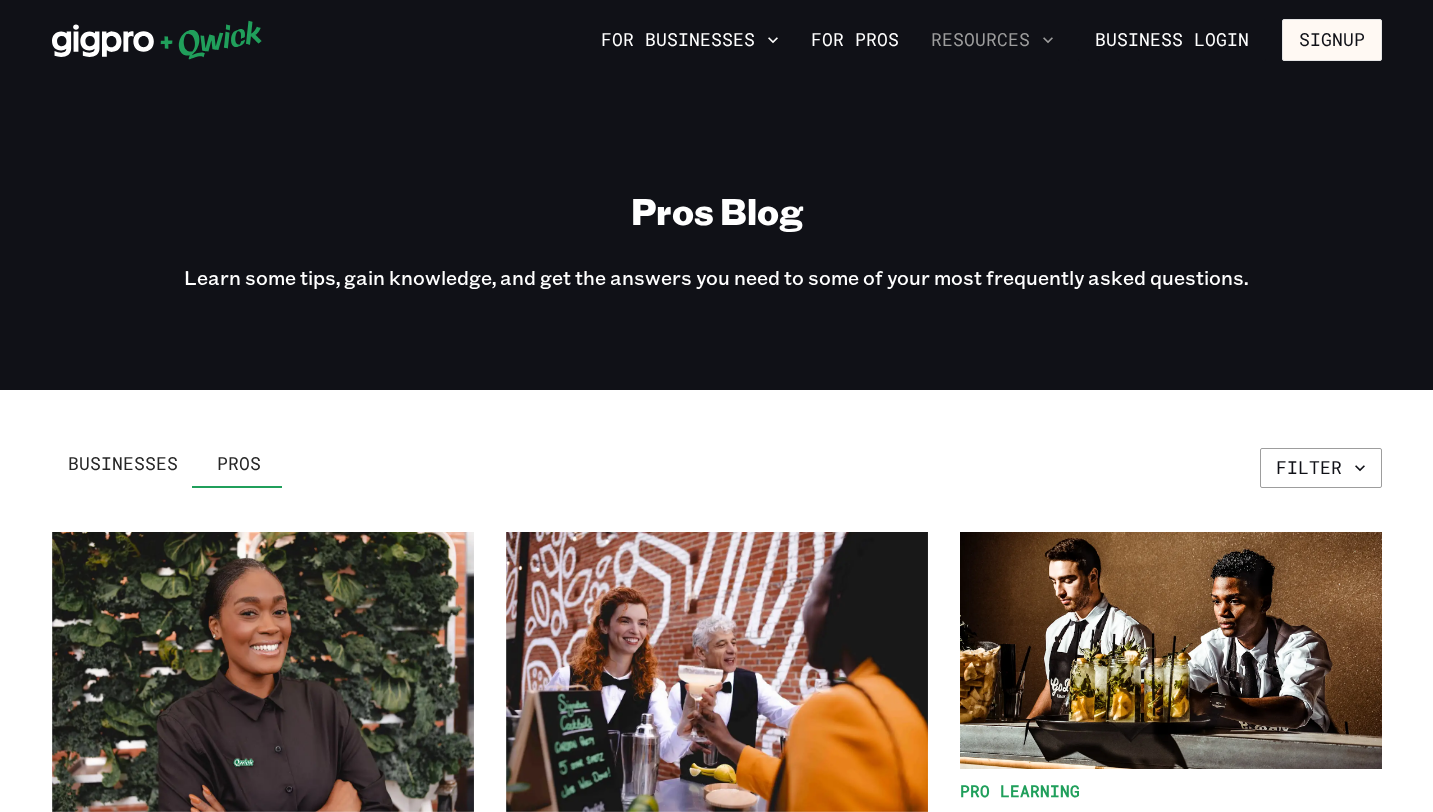 click on "Resources" at bounding box center (992, 40) 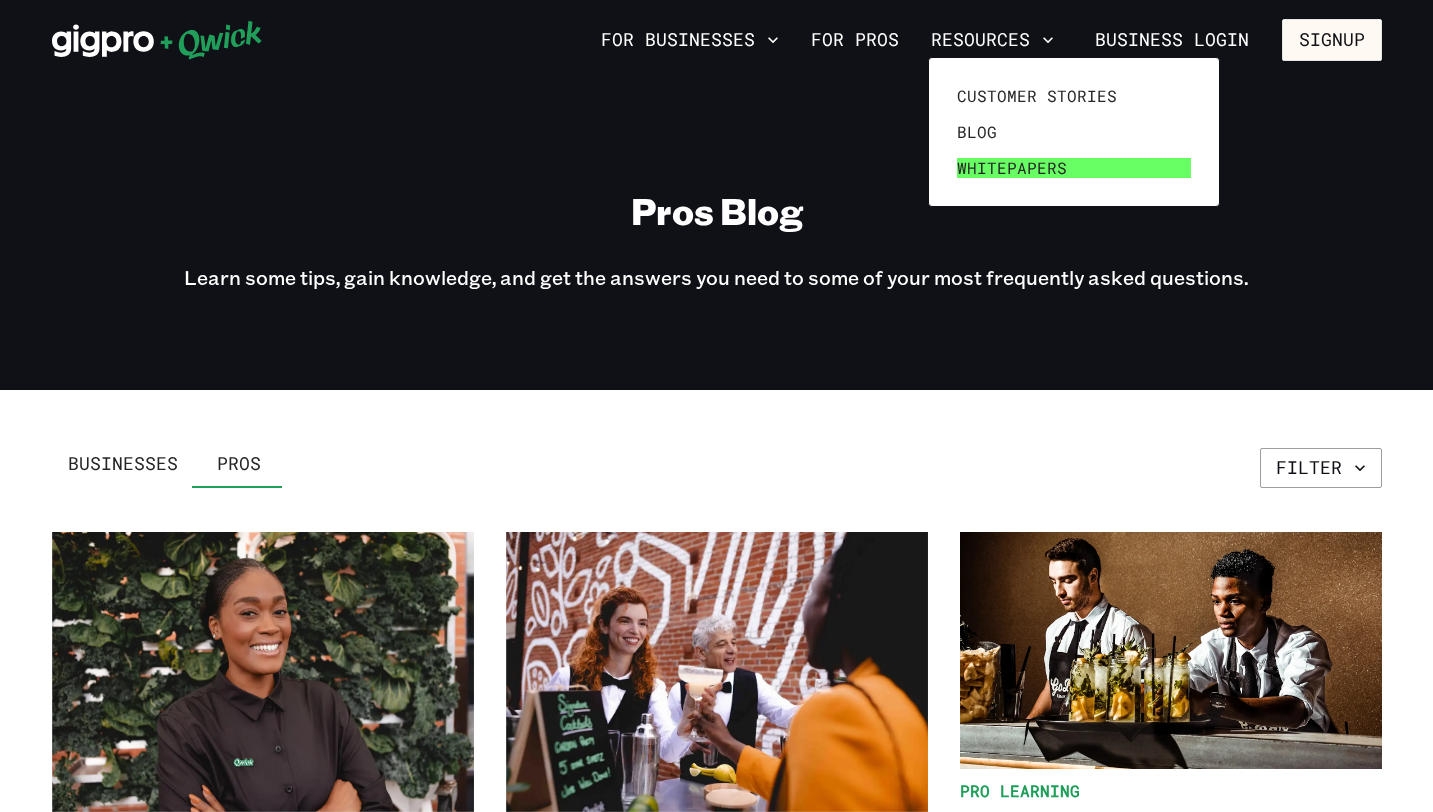 click on "Whitepapers" at bounding box center [1012, 168] 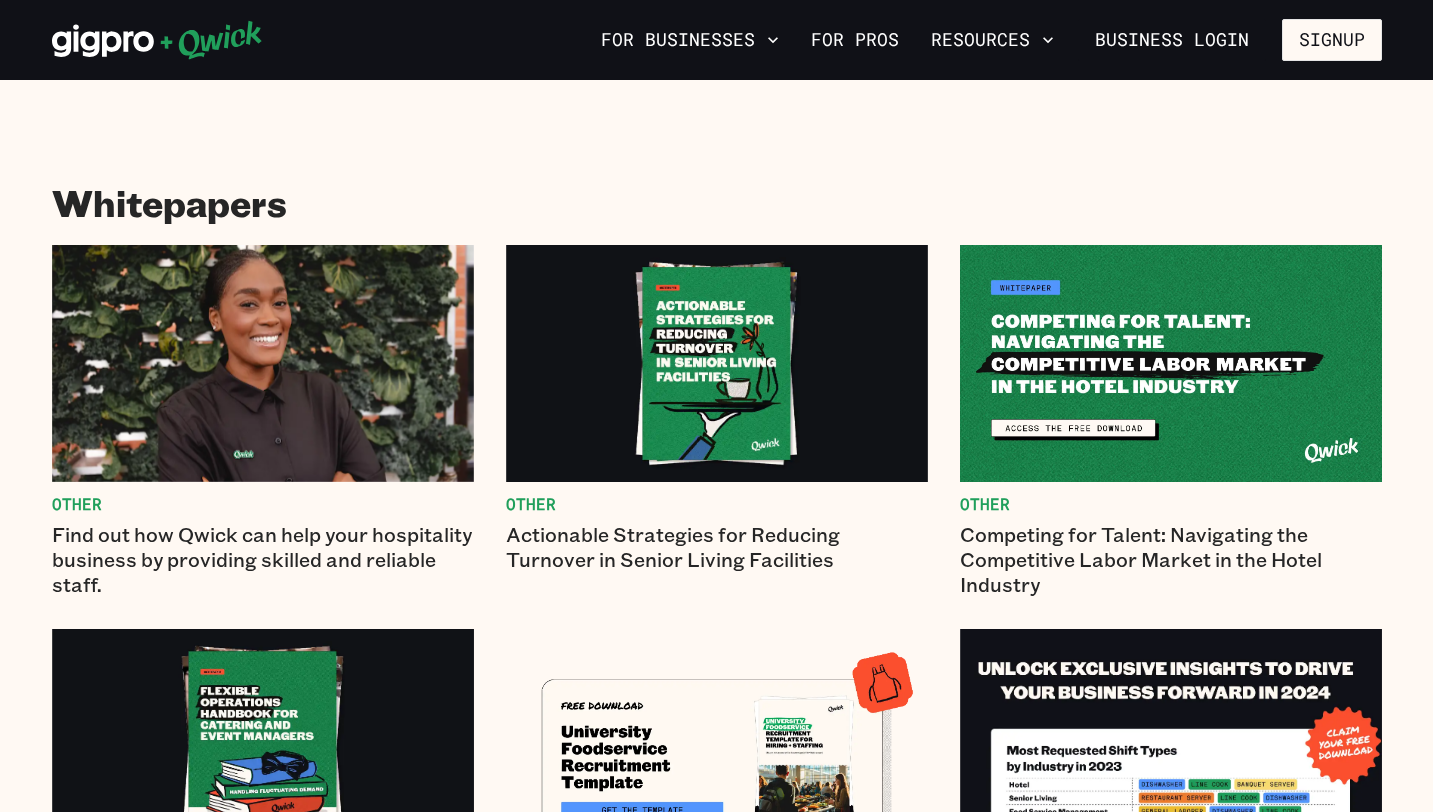 click on "For Businesses For Pros Resources Business Login Signup" at bounding box center [716, 40] 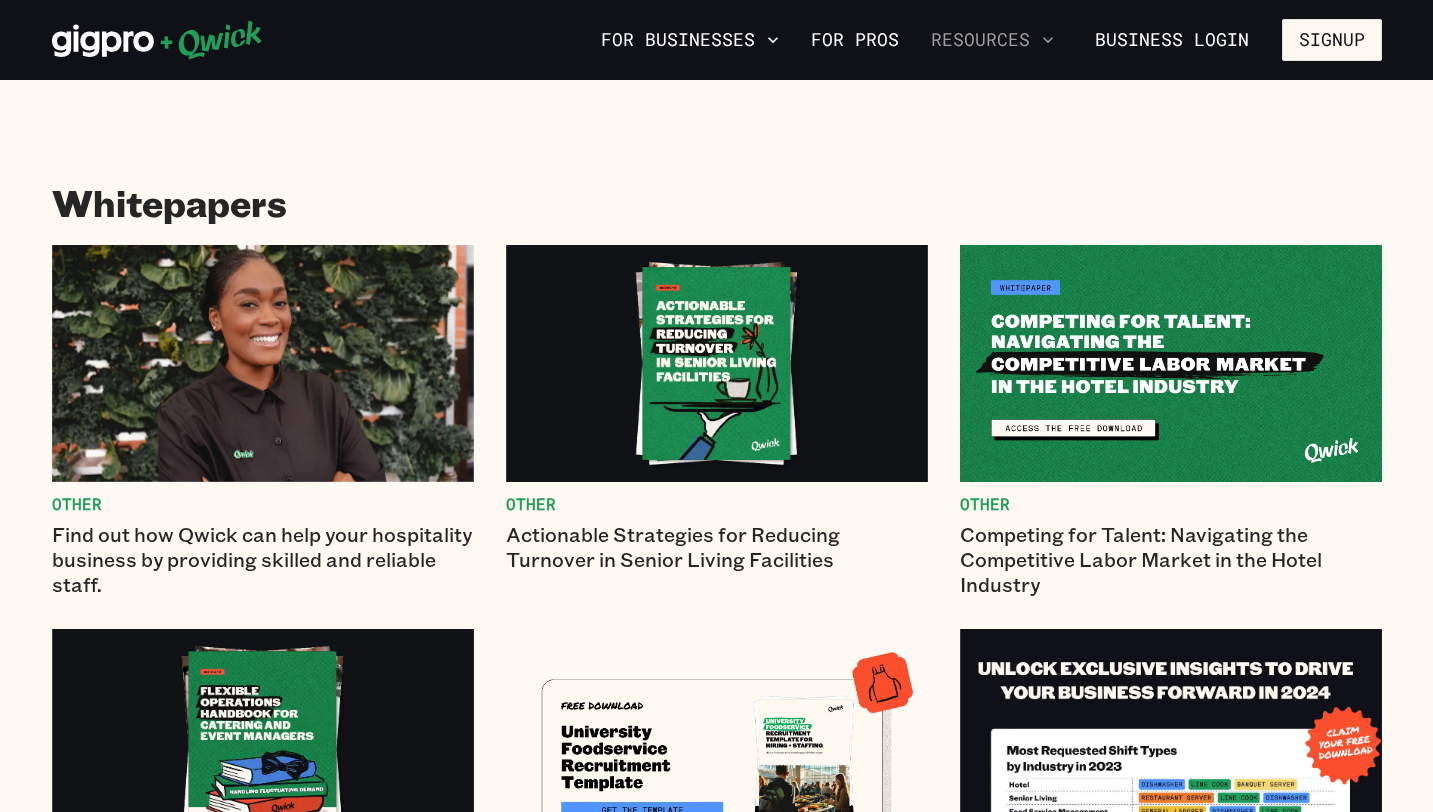 click on "Resources" at bounding box center (992, 40) 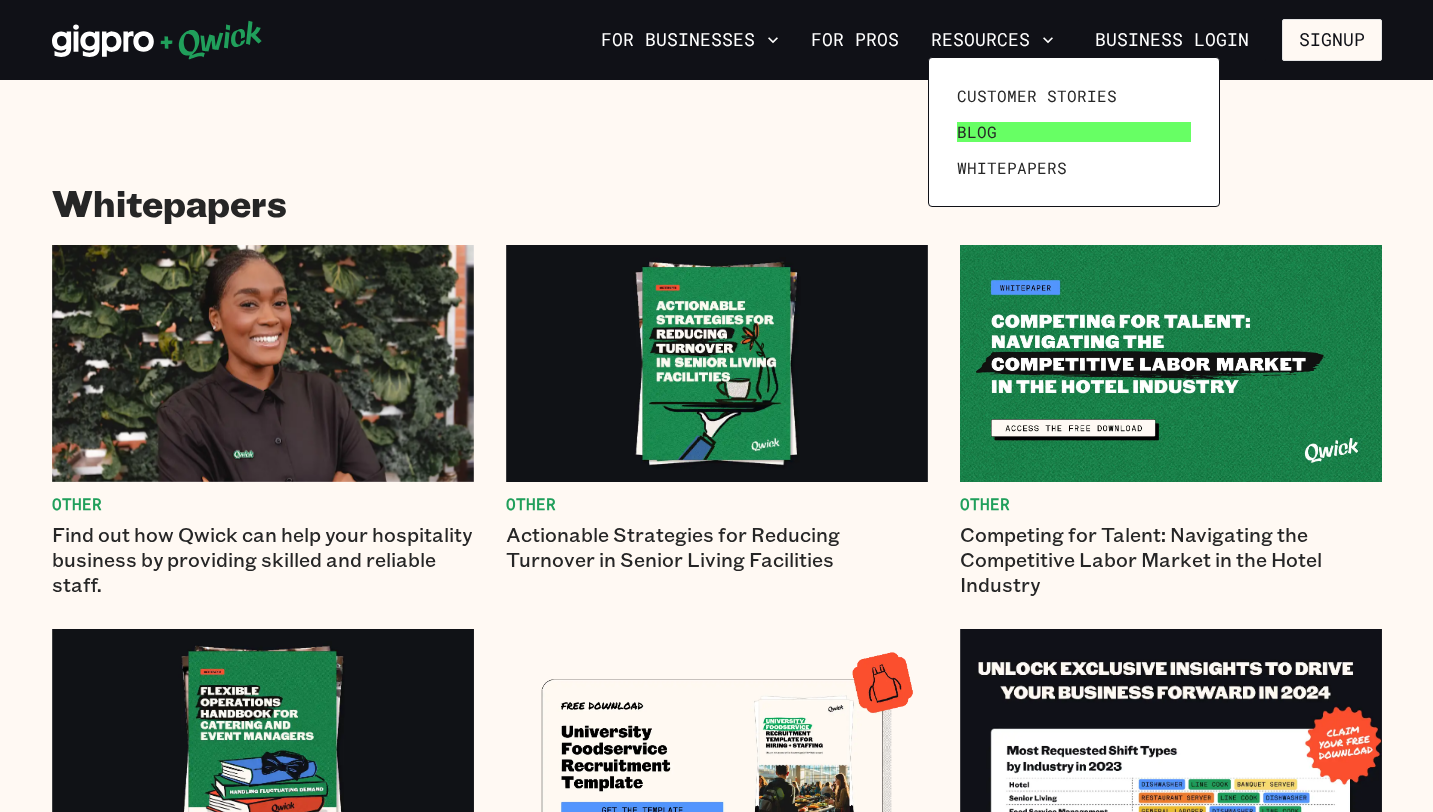 click on "Blog" at bounding box center [977, 132] 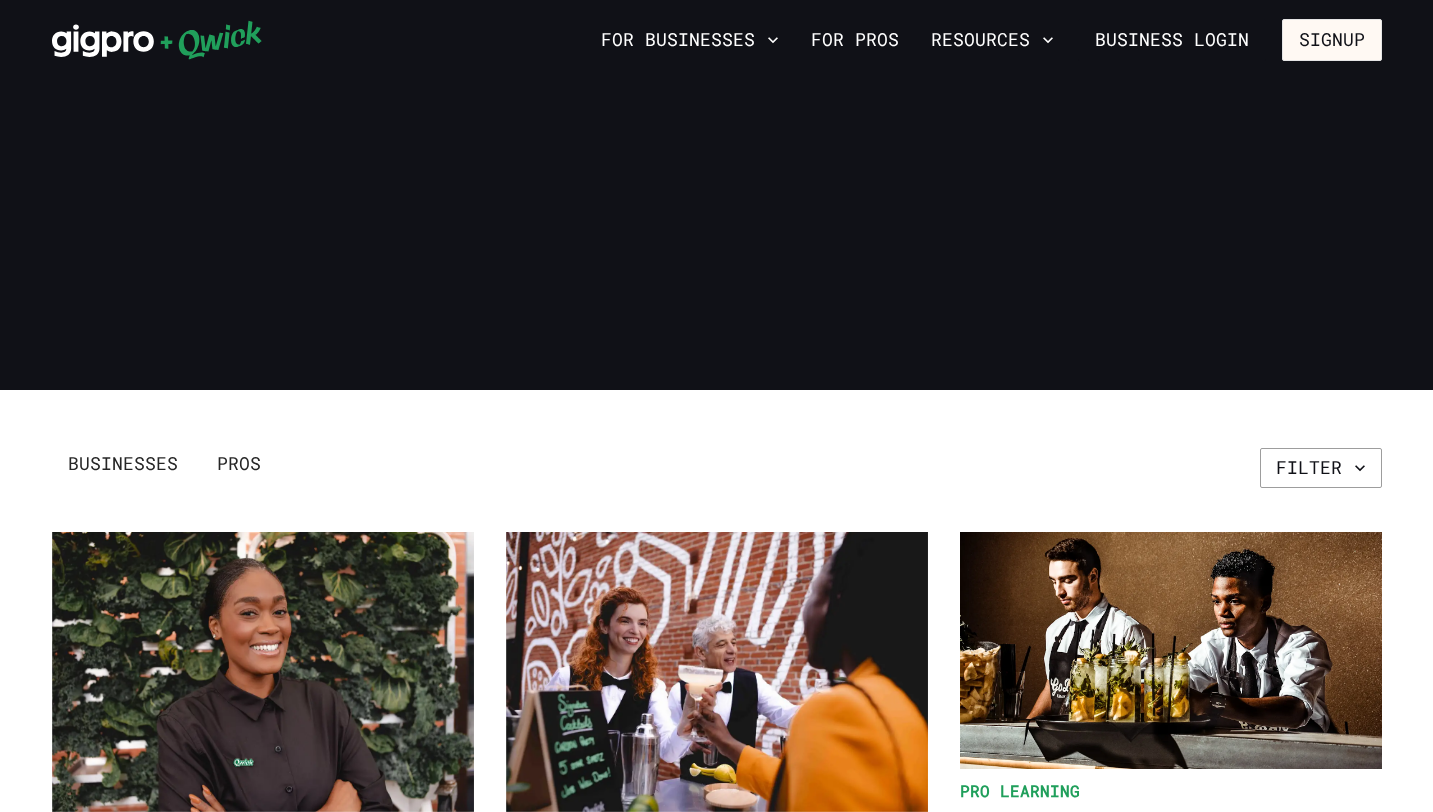 scroll, scrollTop: 0, scrollLeft: 0, axis: both 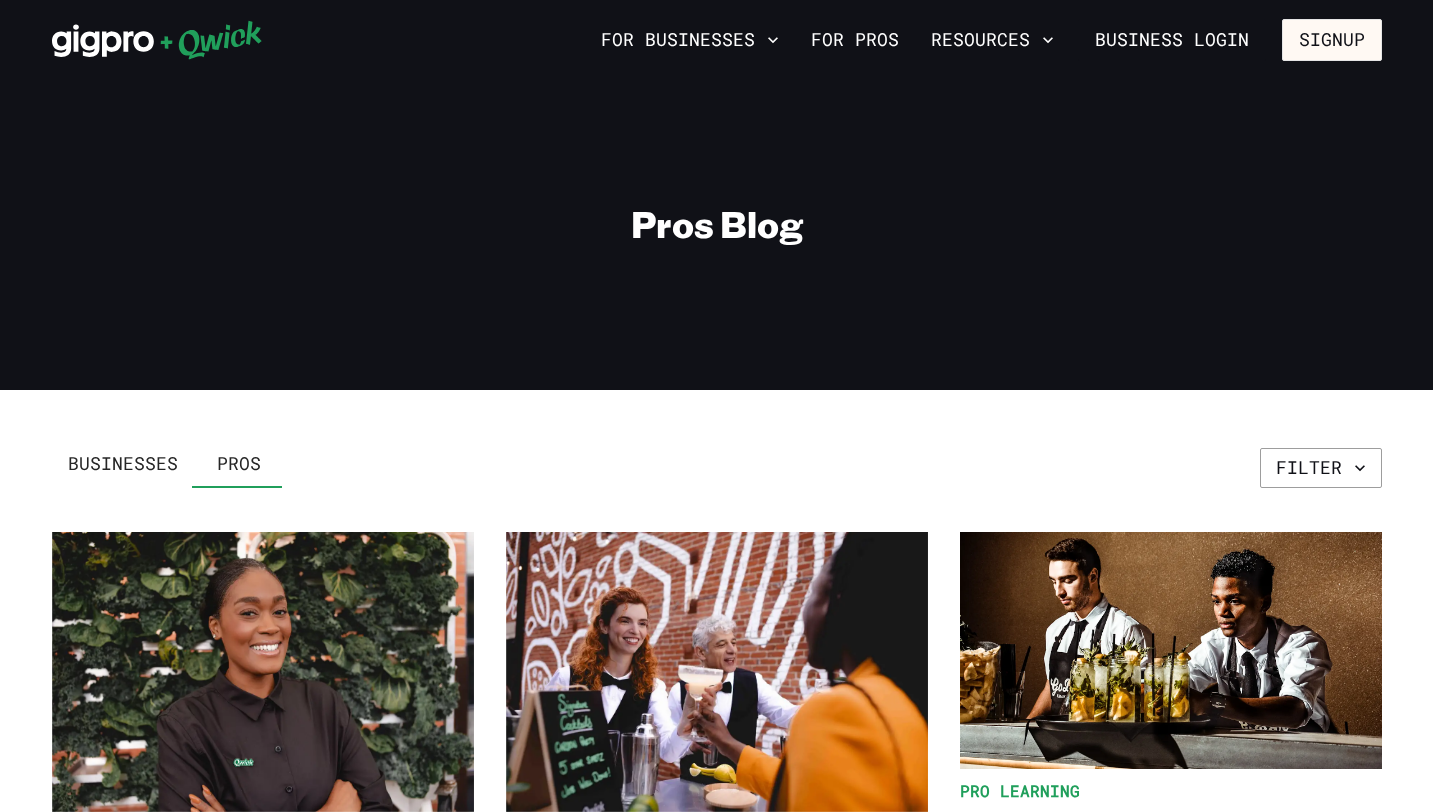click on "Businesses" at bounding box center [123, 464] 